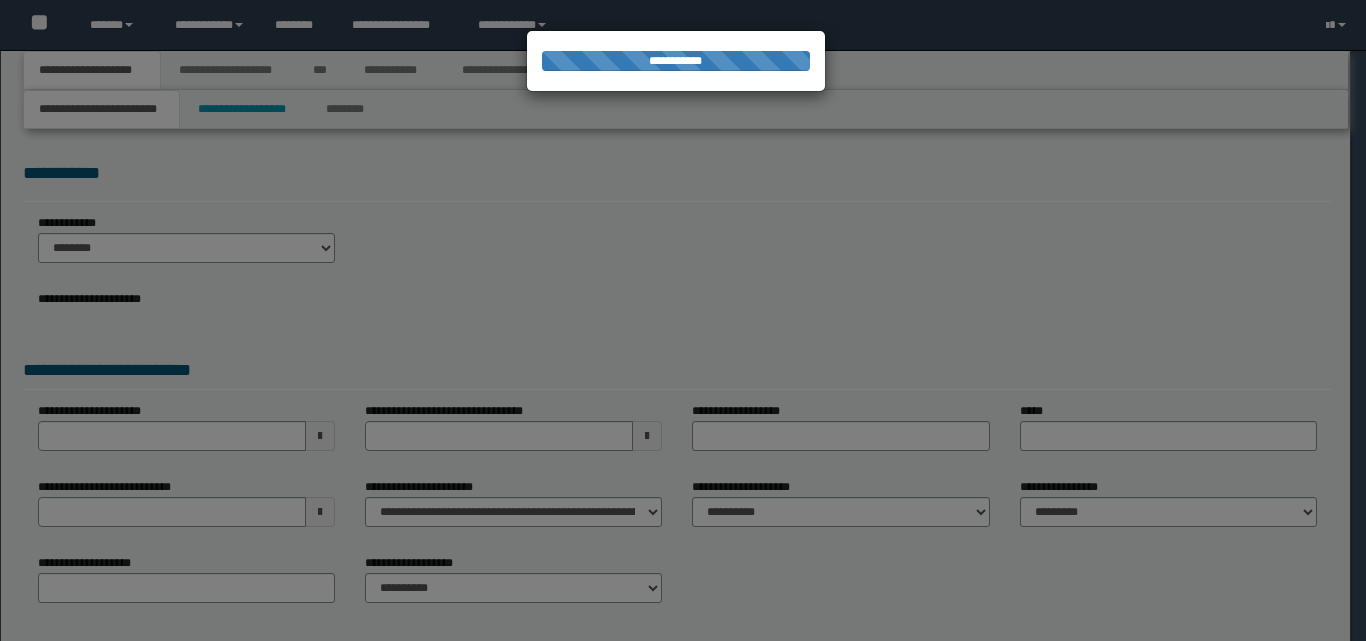 scroll, scrollTop: 0, scrollLeft: 0, axis: both 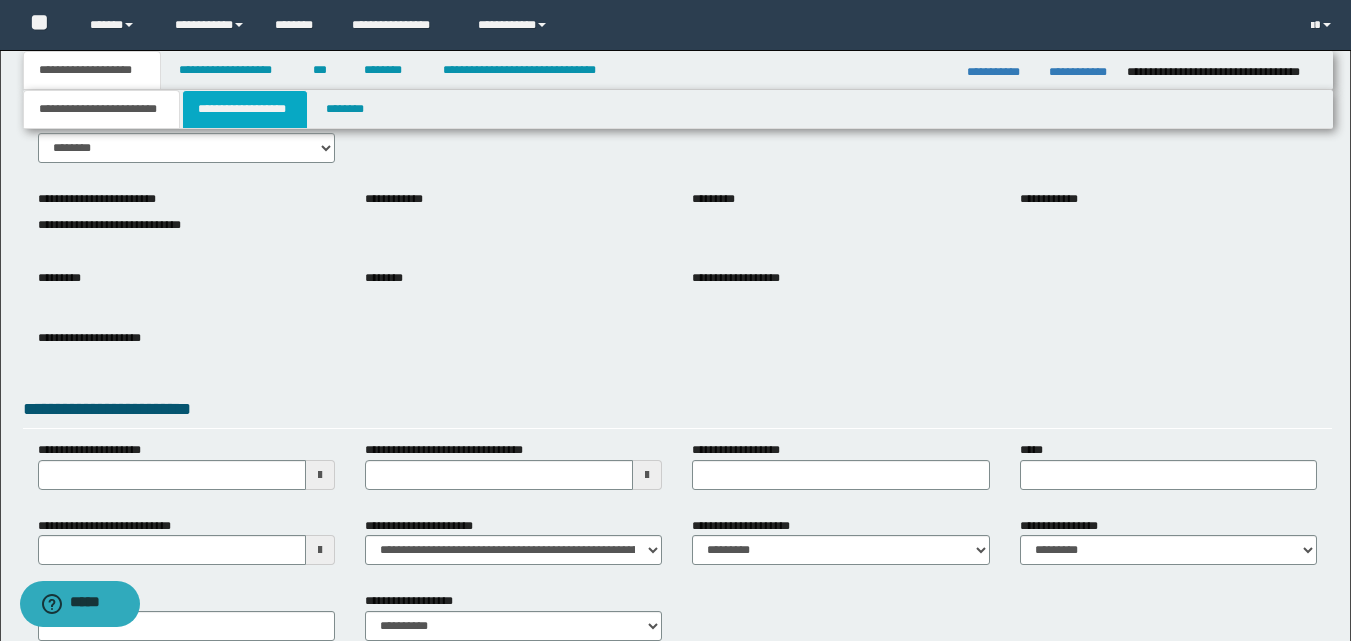 click on "**********" at bounding box center (245, 109) 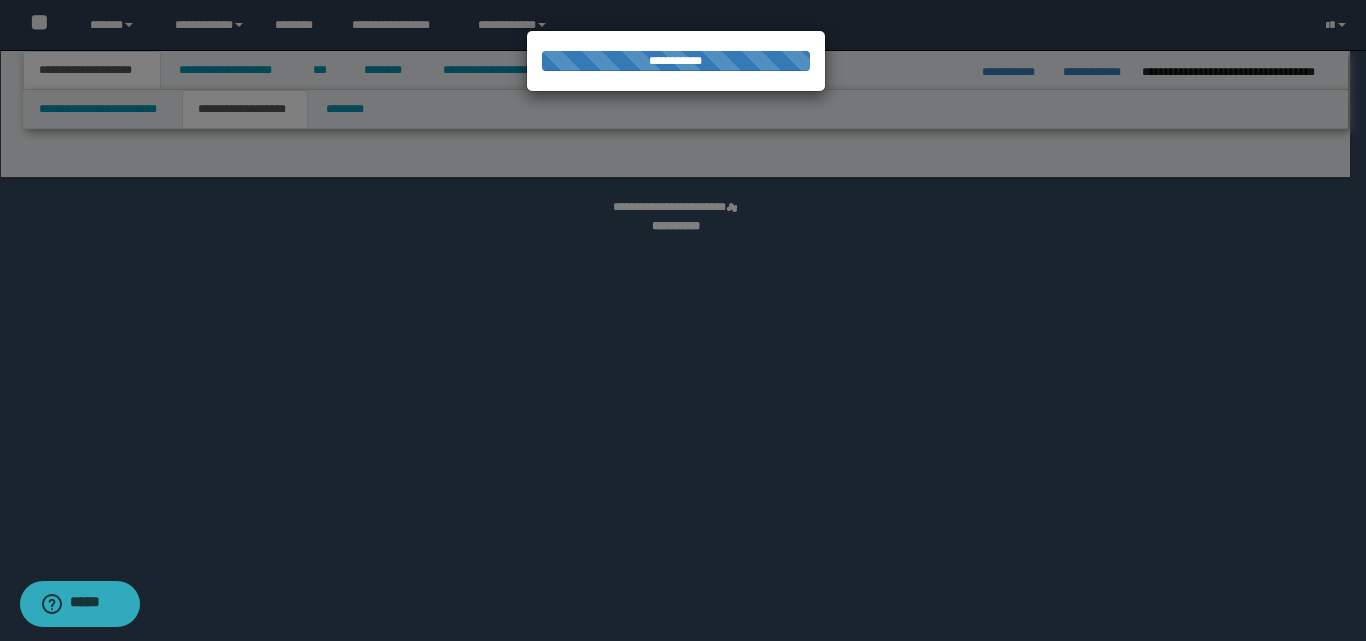 select on "*" 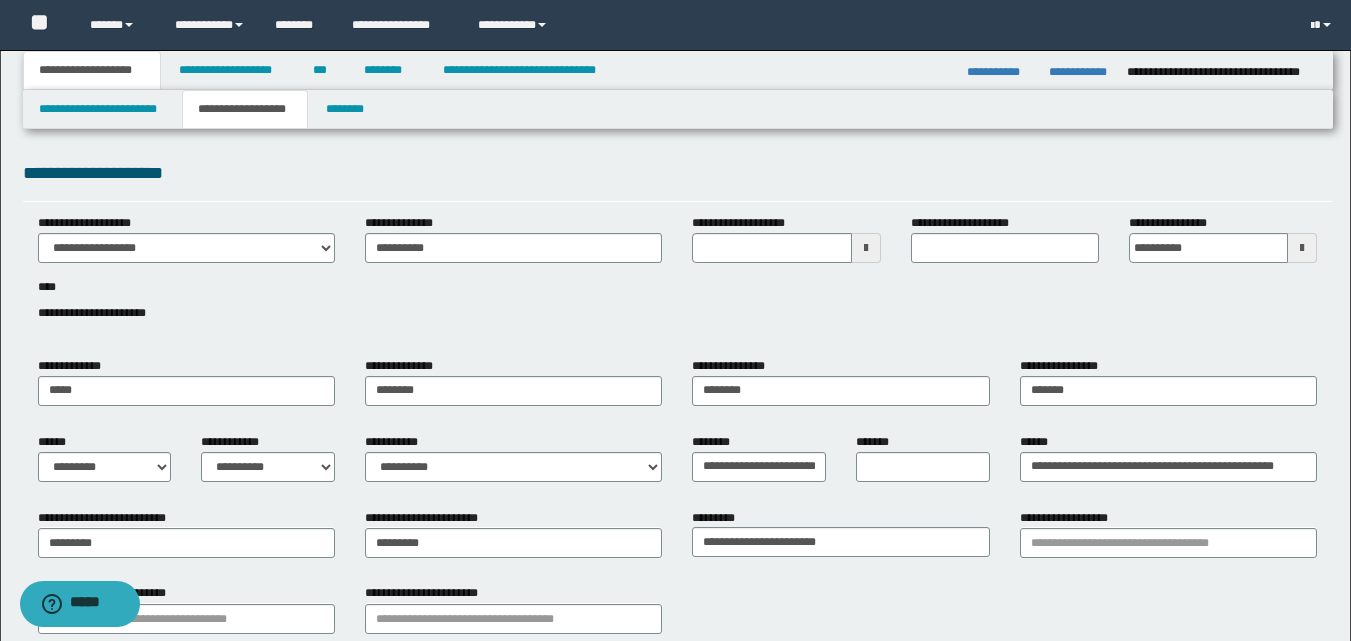 scroll, scrollTop: 100, scrollLeft: 0, axis: vertical 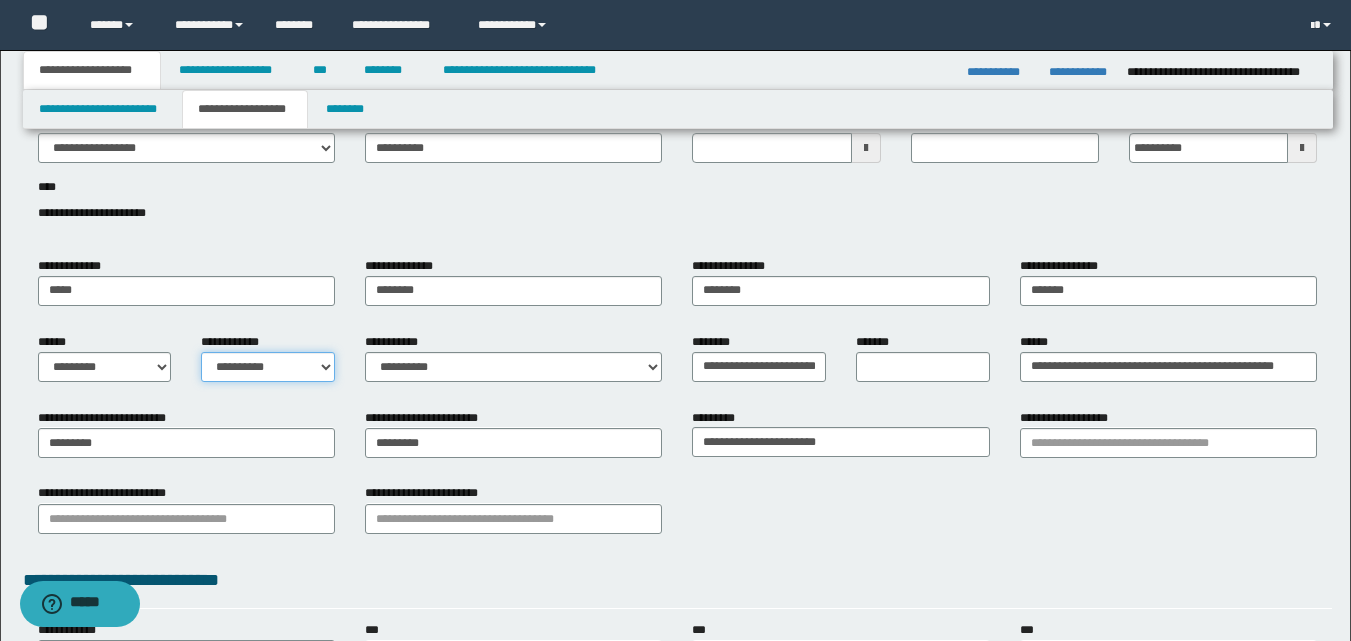 click on "**********" at bounding box center (268, 367) 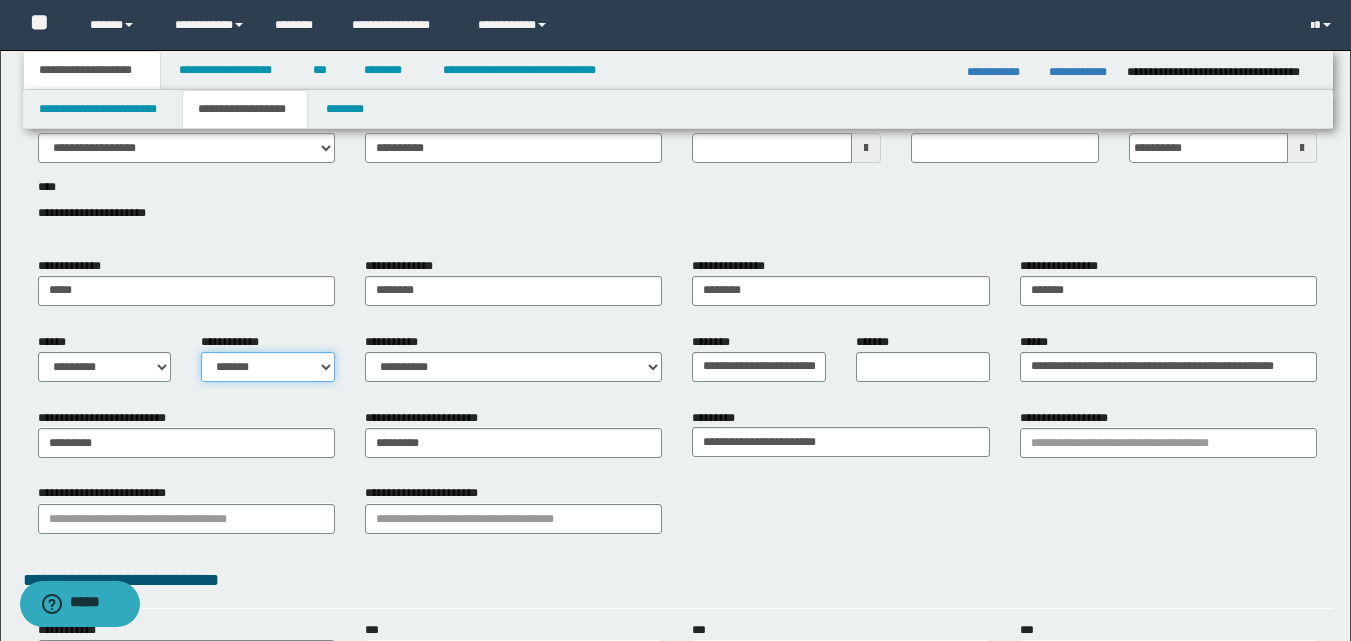 click on "**********" at bounding box center (268, 367) 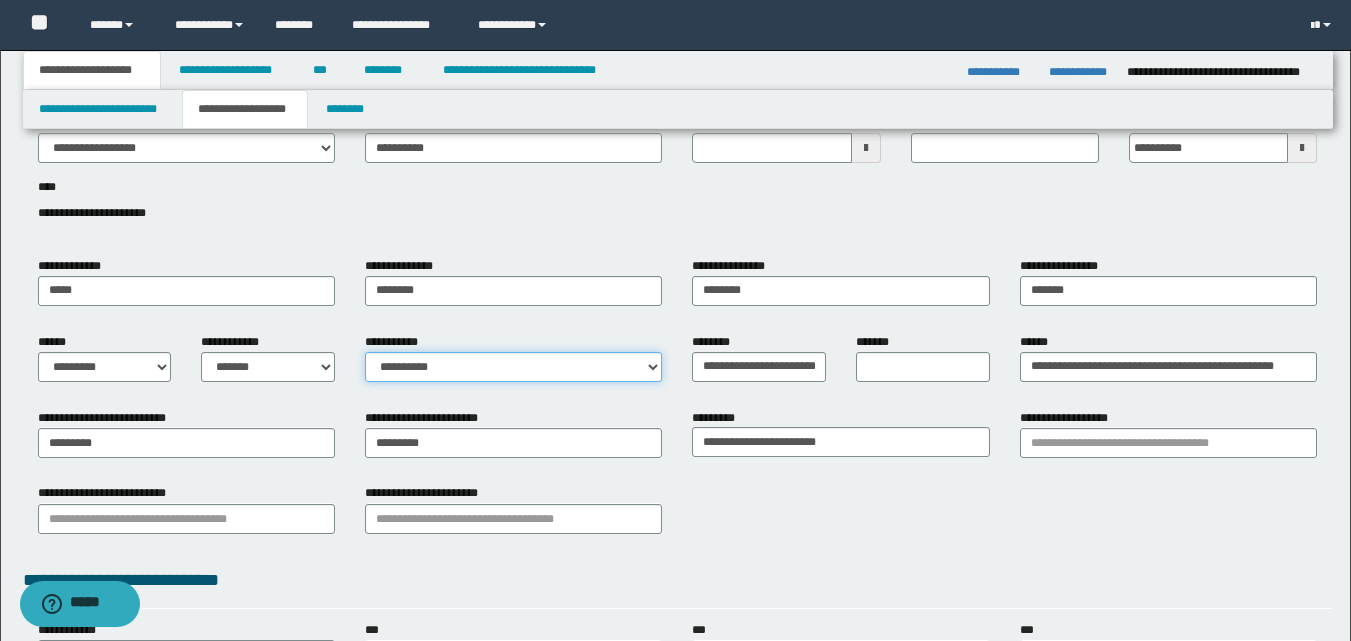 click on "**********" at bounding box center [513, 367] 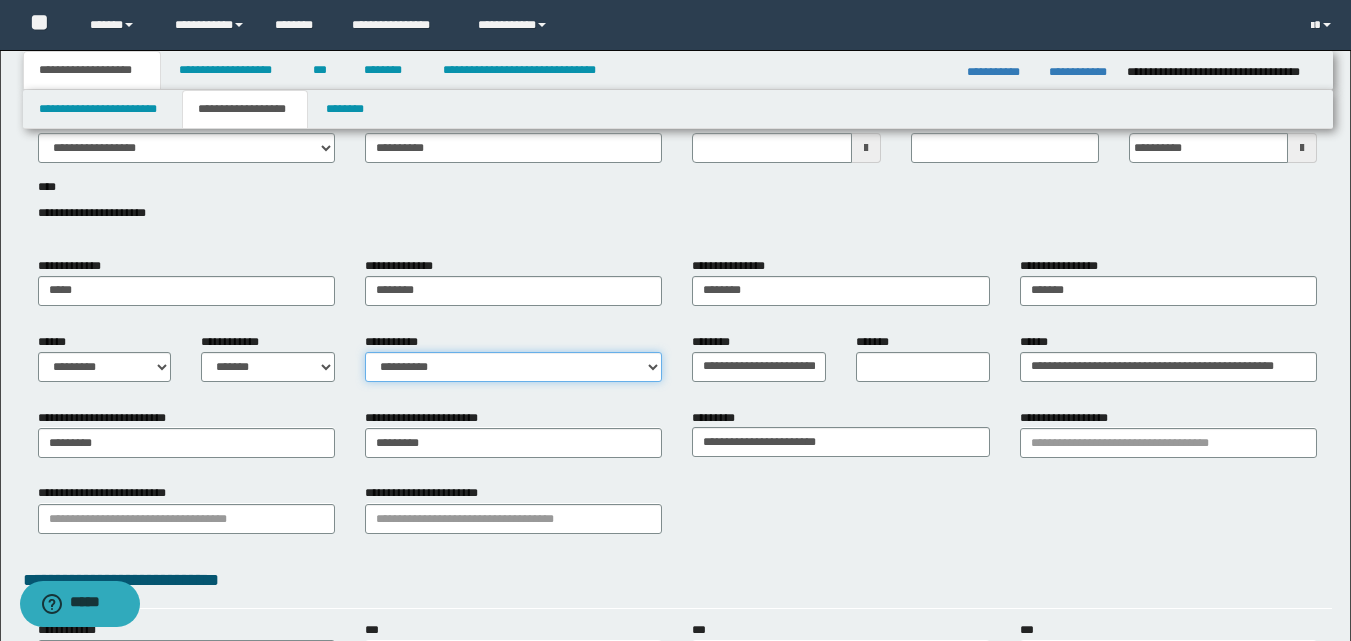 select on "*" 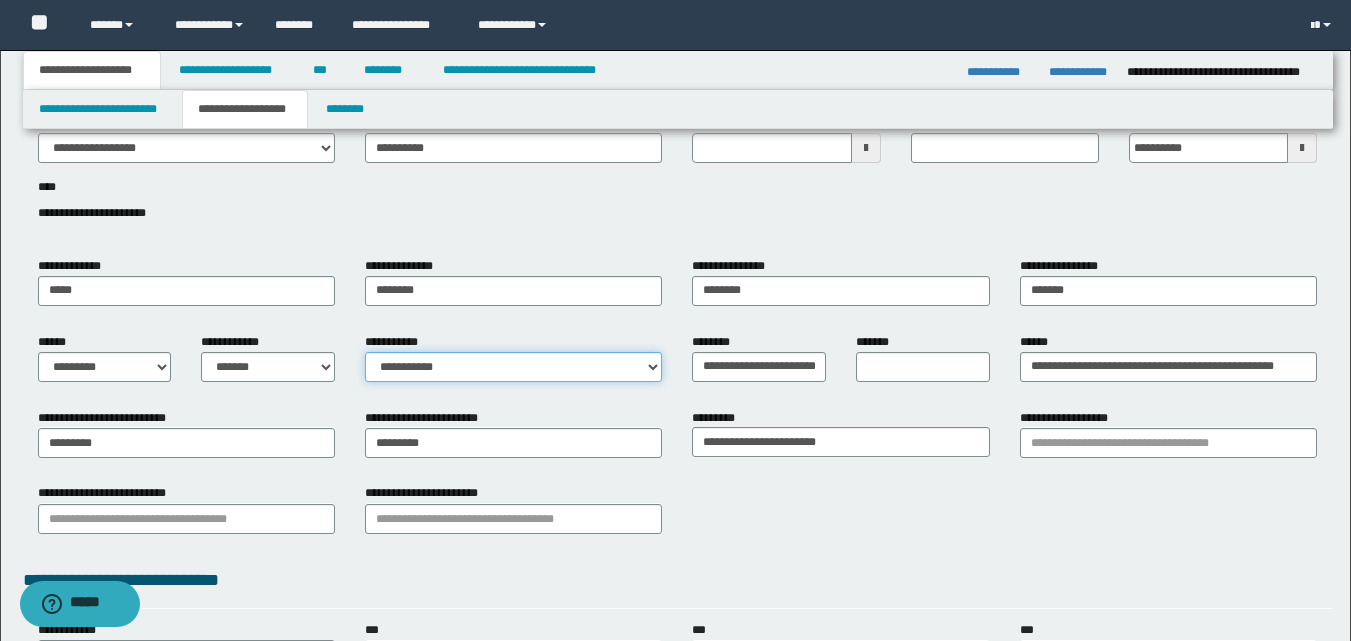 click on "**********" at bounding box center [513, 367] 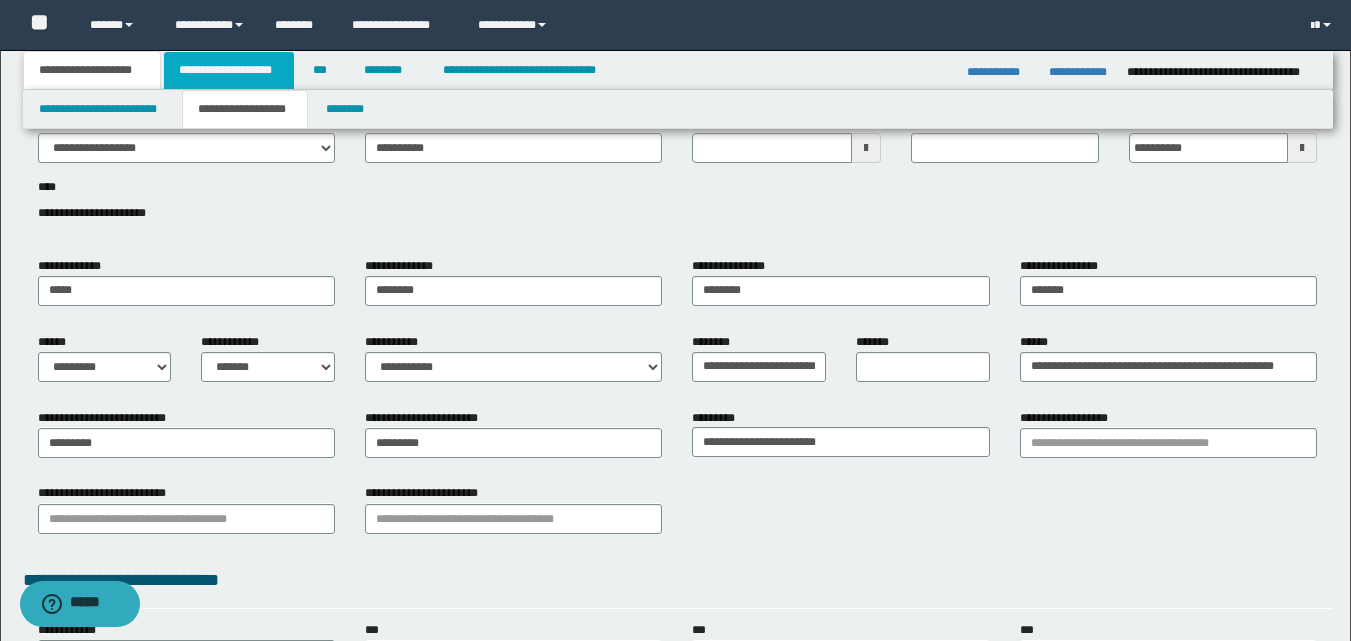 click on "**********" at bounding box center (229, 70) 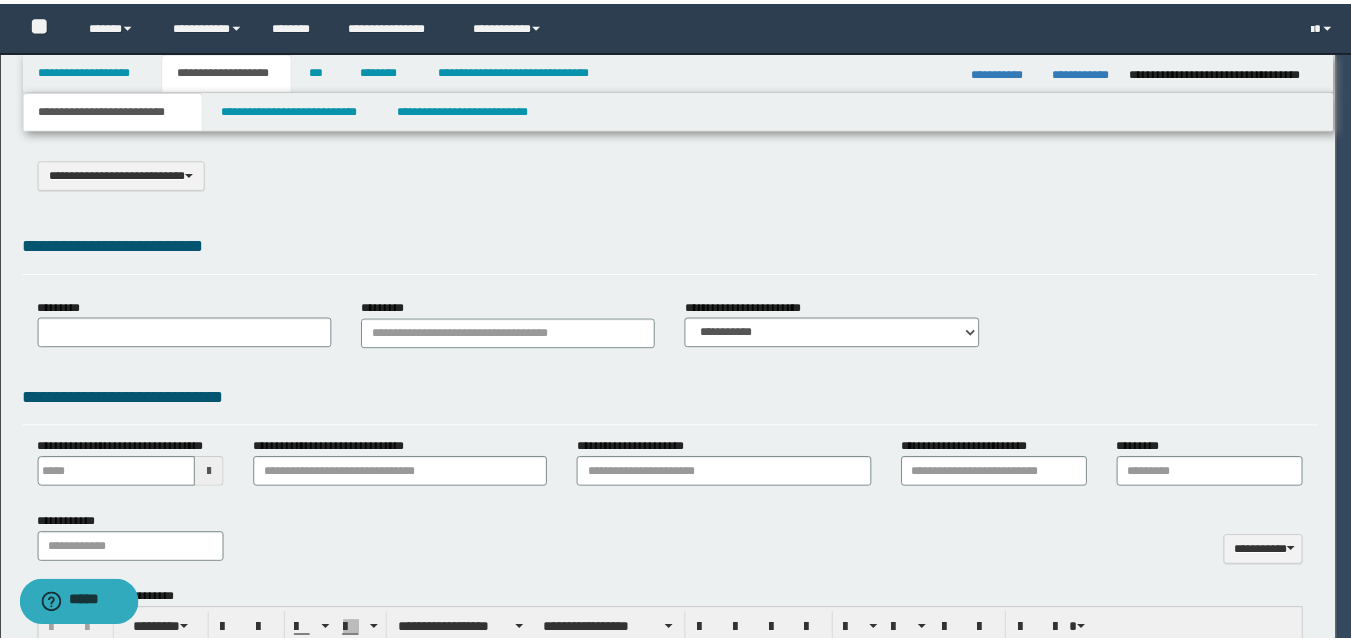 scroll, scrollTop: 0, scrollLeft: 0, axis: both 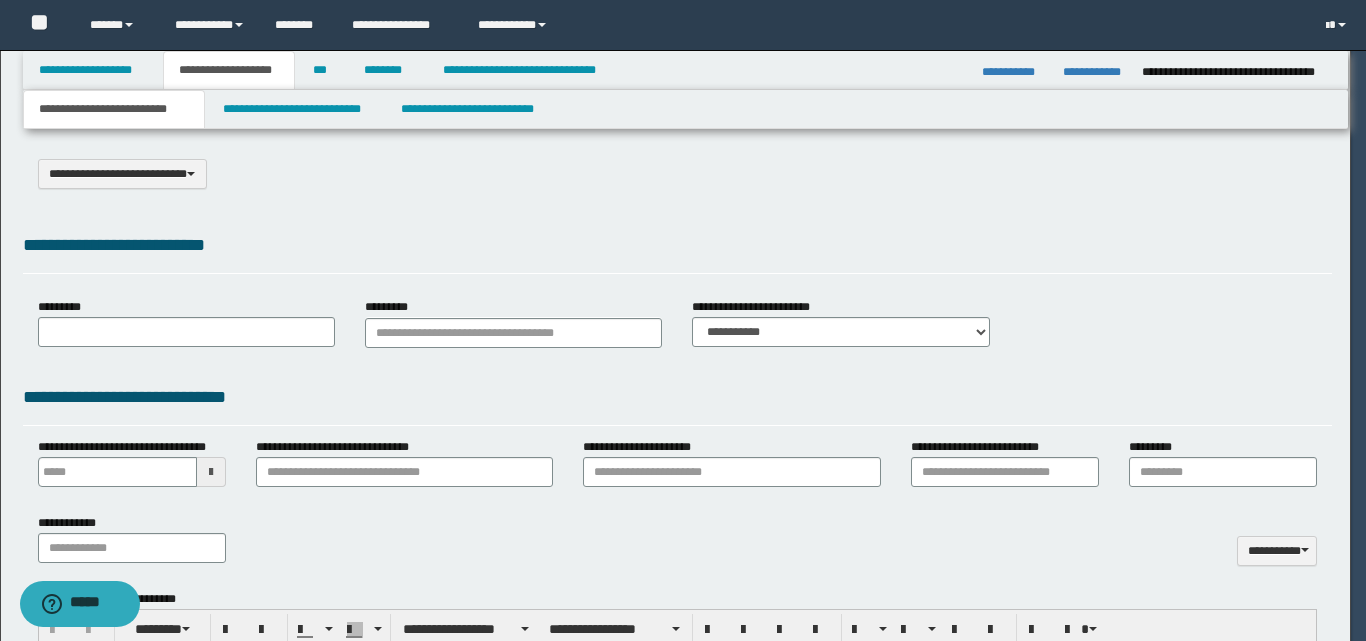 select on "*" 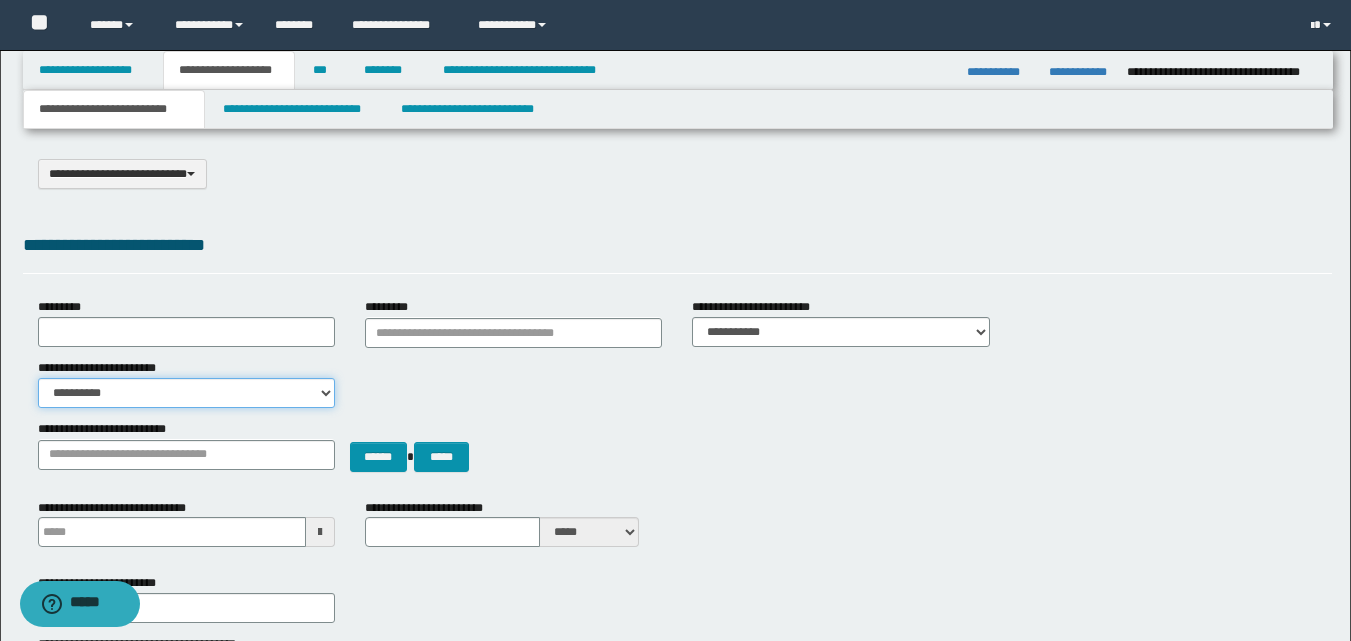 click on "**********" at bounding box center (186, 393) 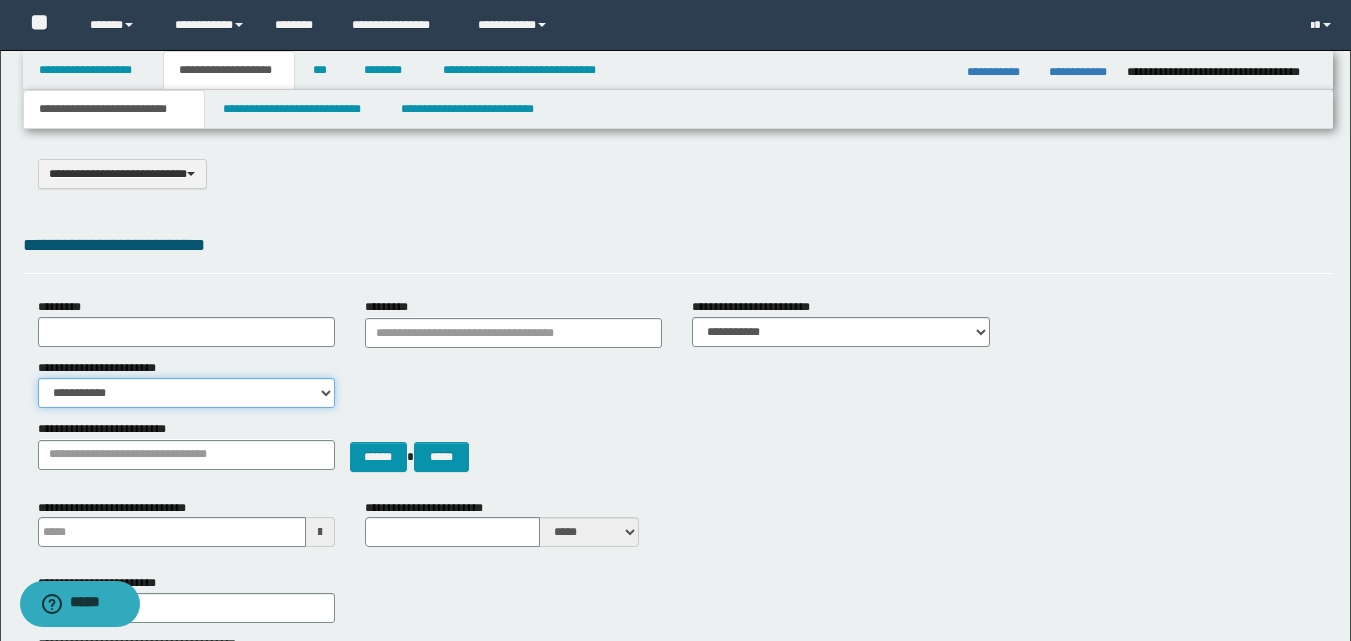 click on "**********" at bounding box center [186, 393] 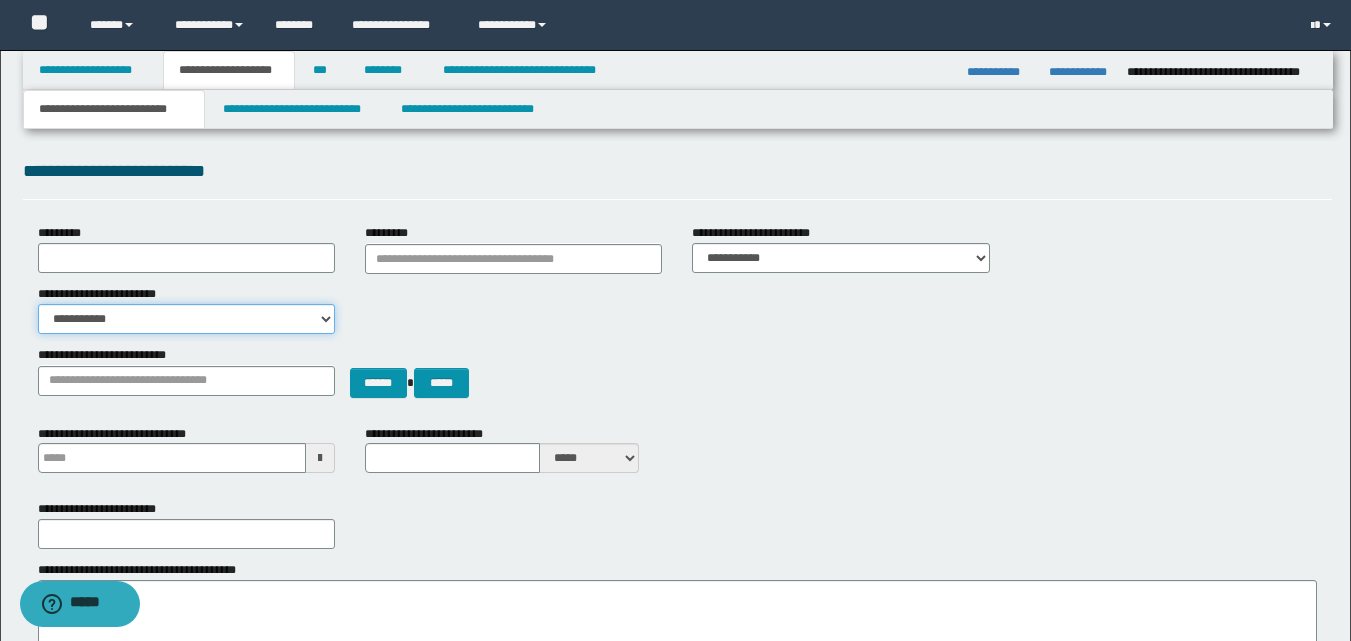 scroll, scrollTop: 200, scrollLeft: 0, axis: vertical 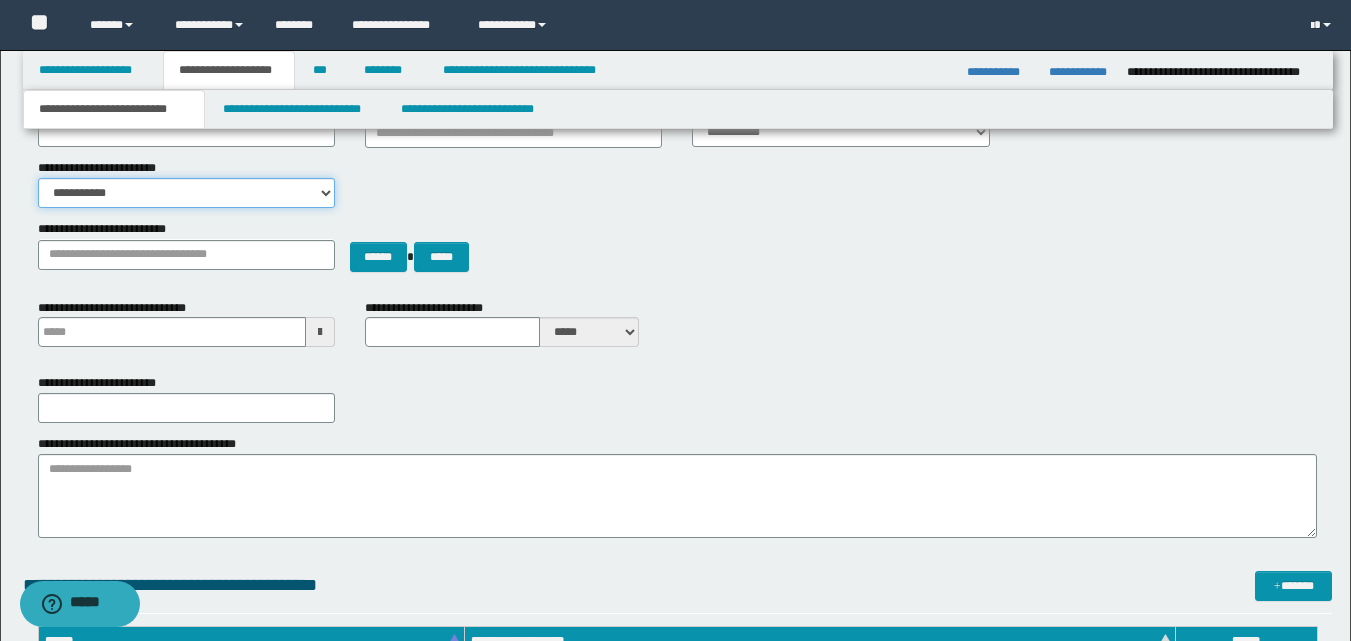 type 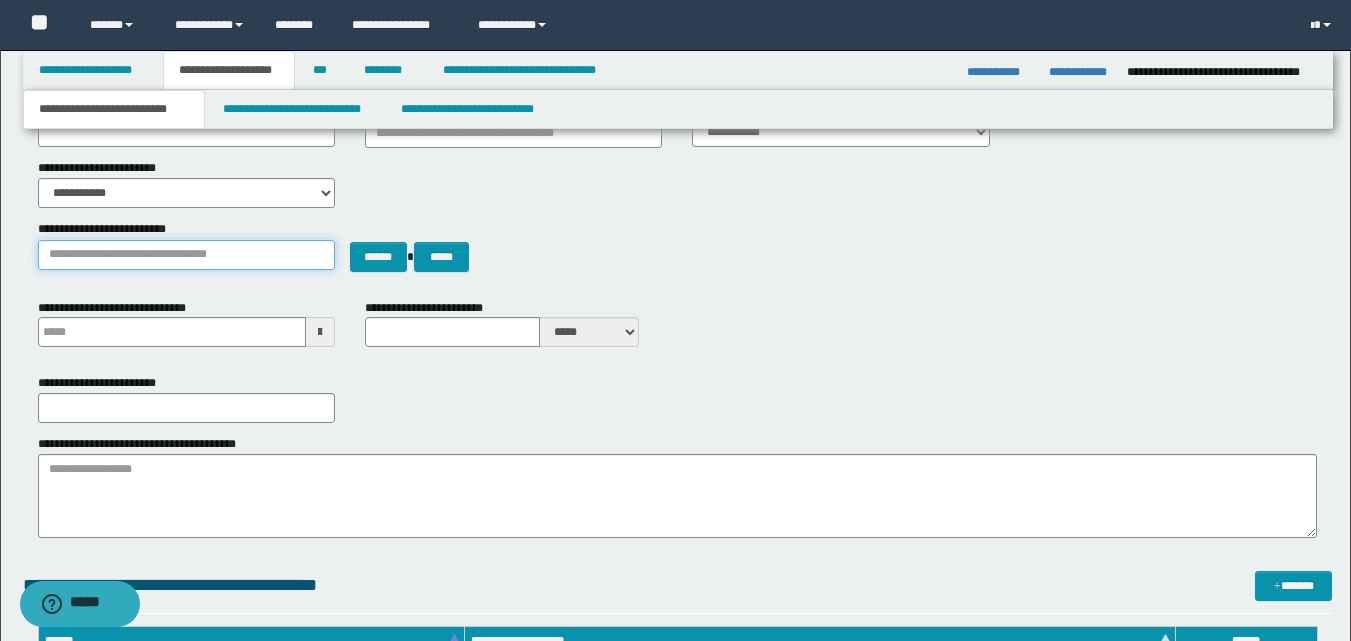 click on "**********" at bounding box center (186, 255) 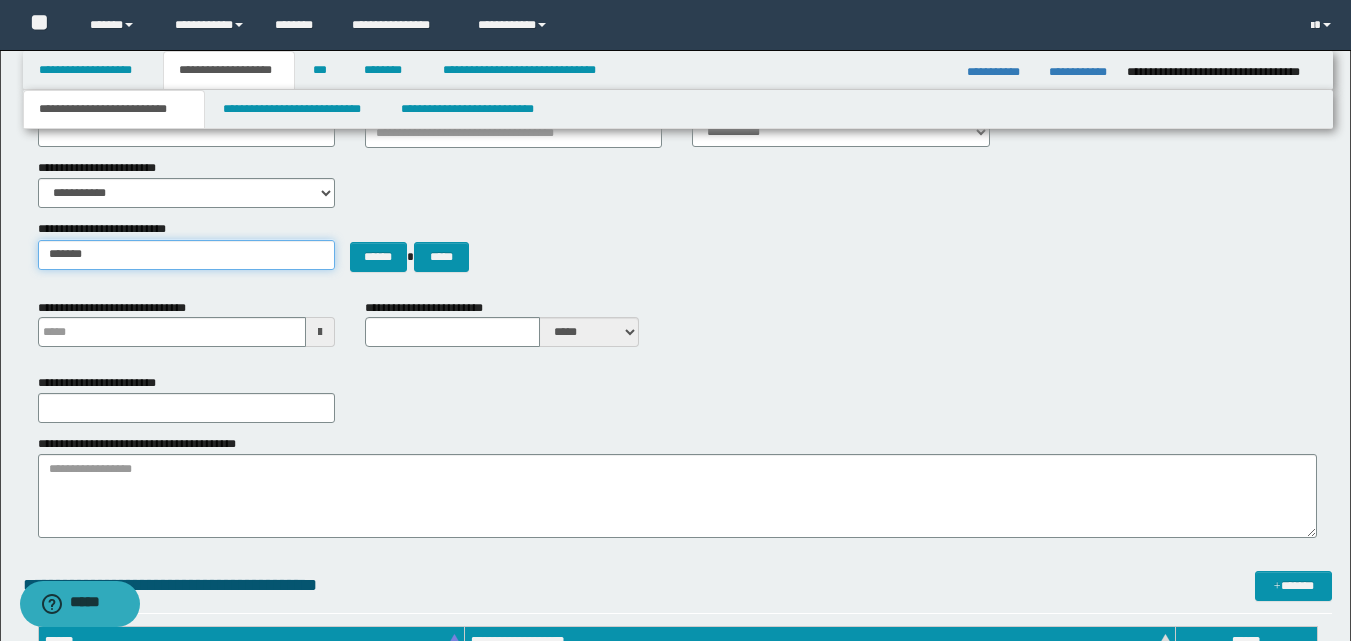 type on "*******" 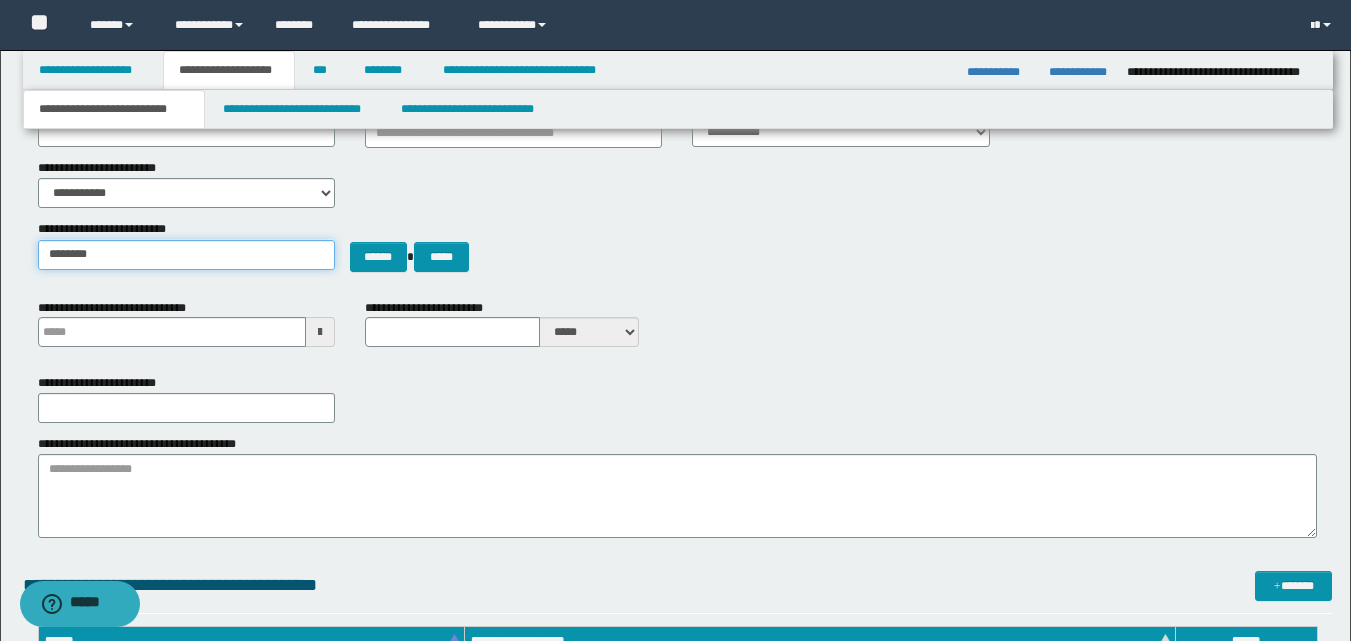 type 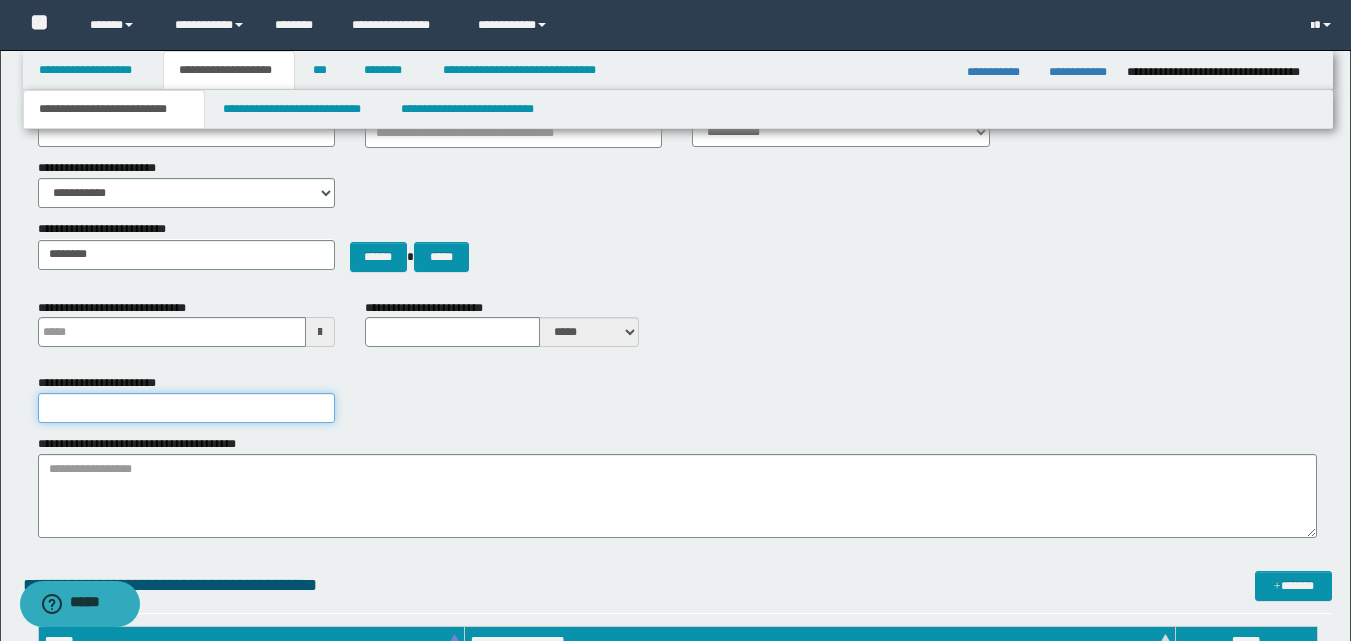 click on "**********" at bounding box center [186, 408] 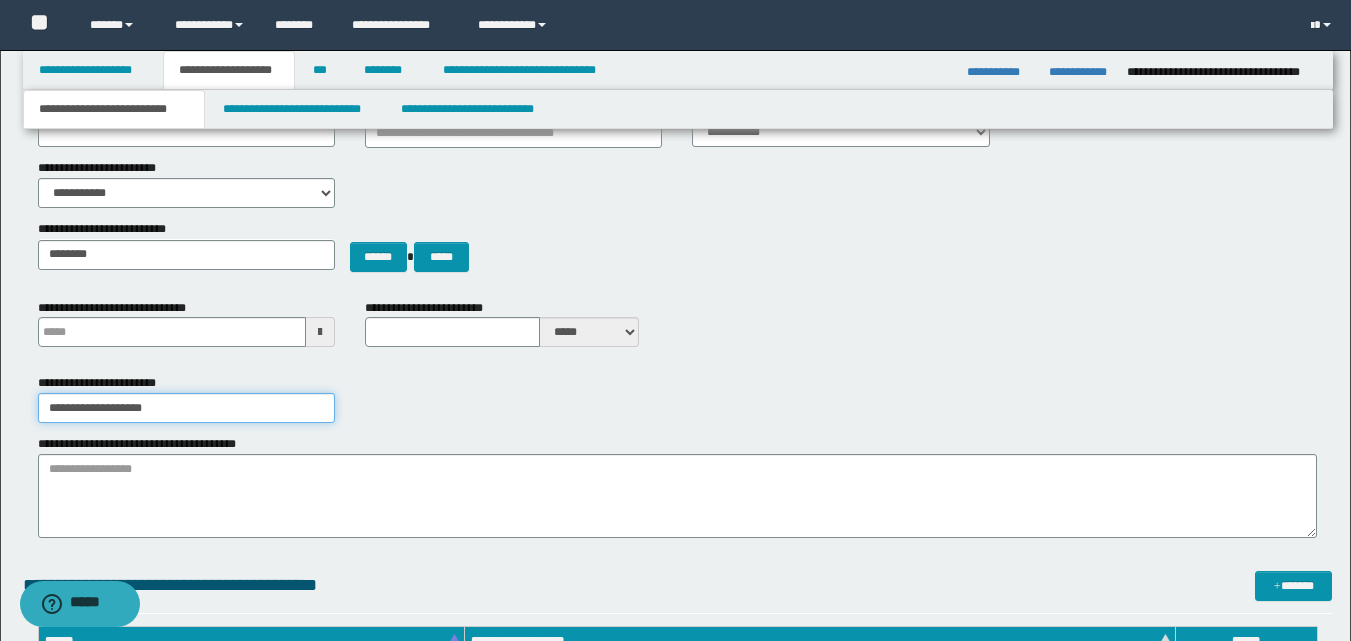 type on "**********" 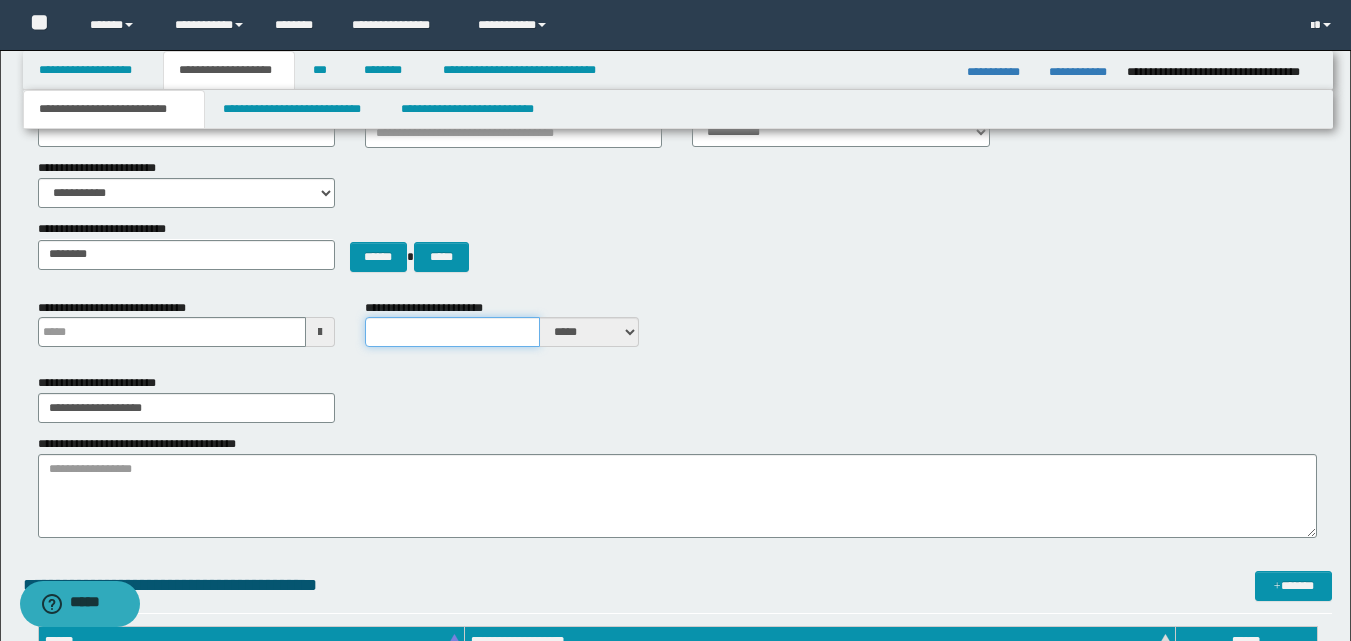 click on "**********" at bounding box center [452, 332] 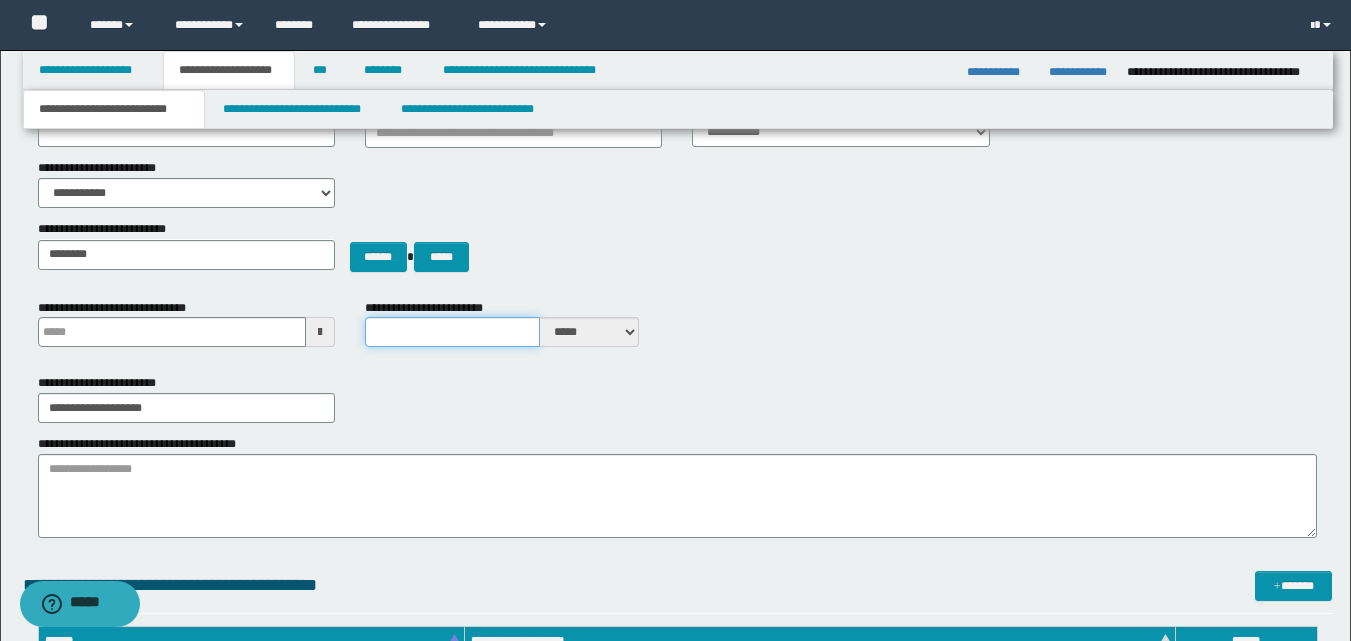 type on "*" 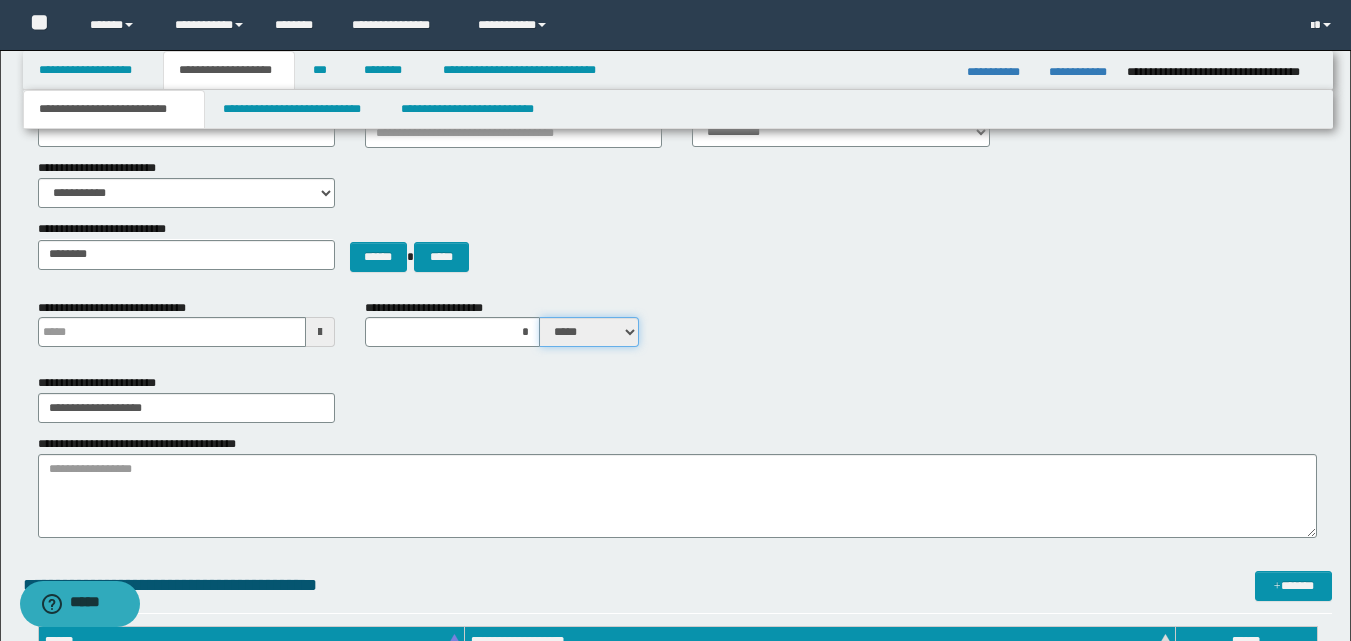 click on "*****
****" at bounding box center (589, 332) 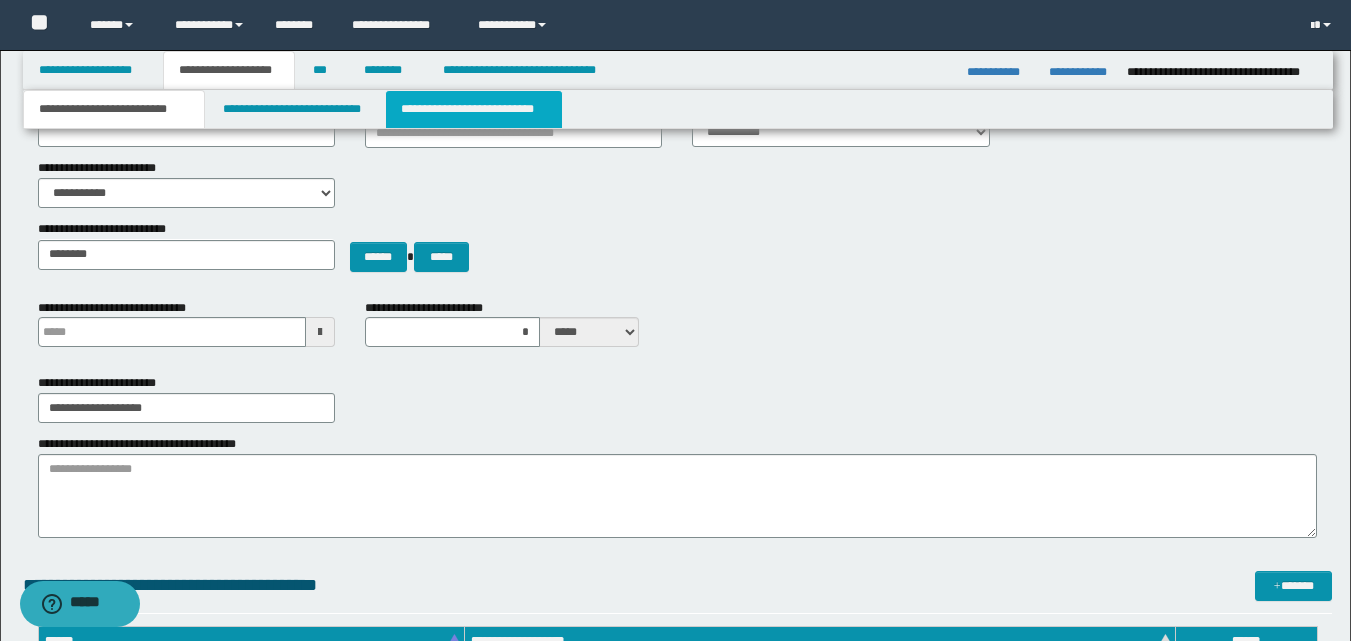 click on "**********" at bounding box center (474, 109) 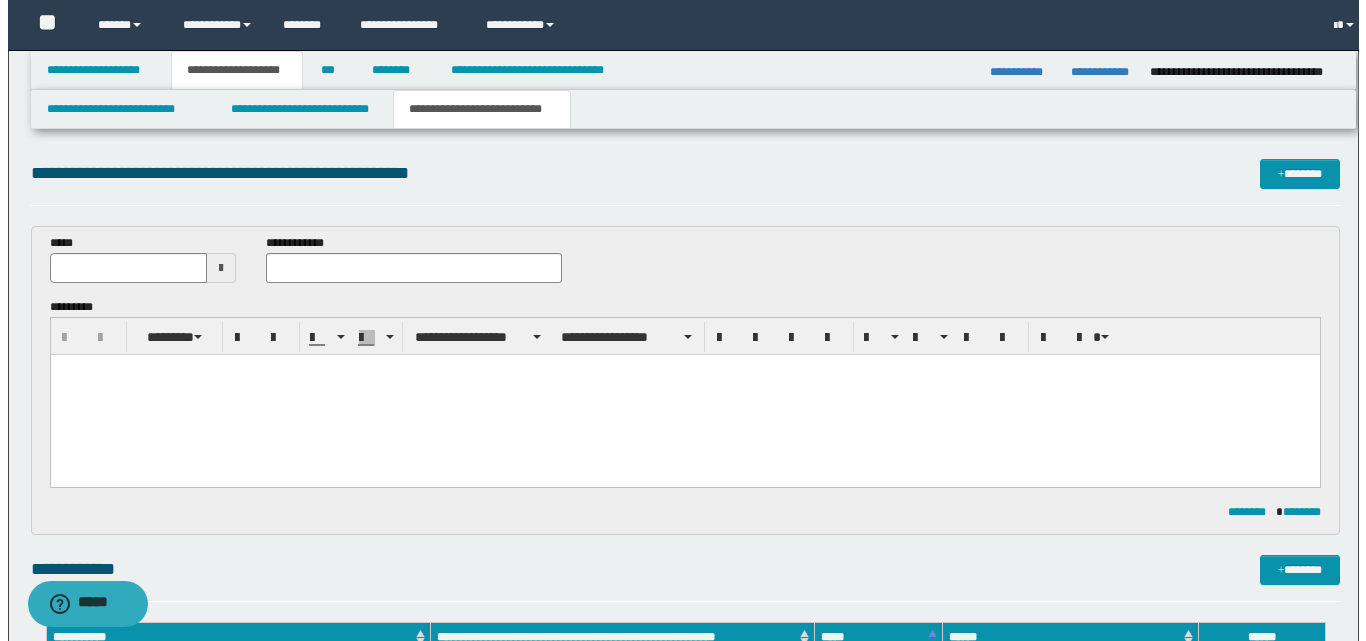 scroll, scrollTop: 0, scrollLeft: 0, axis: both 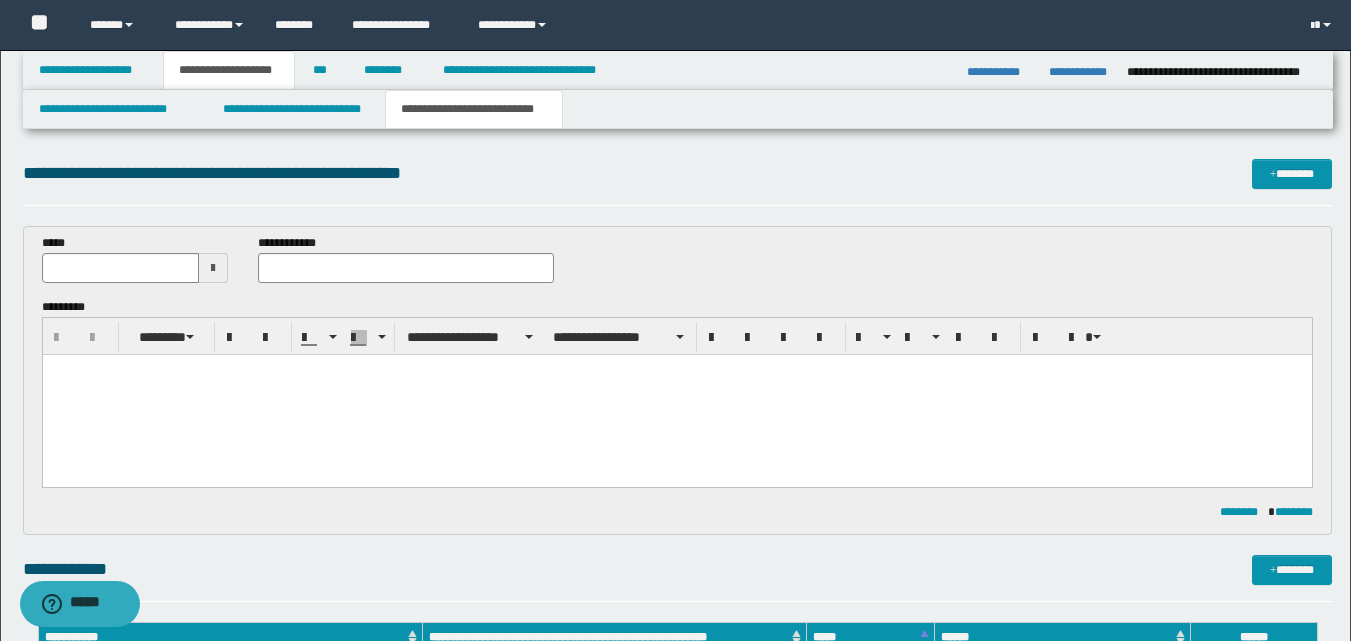 click at bounding box center (213, 268) 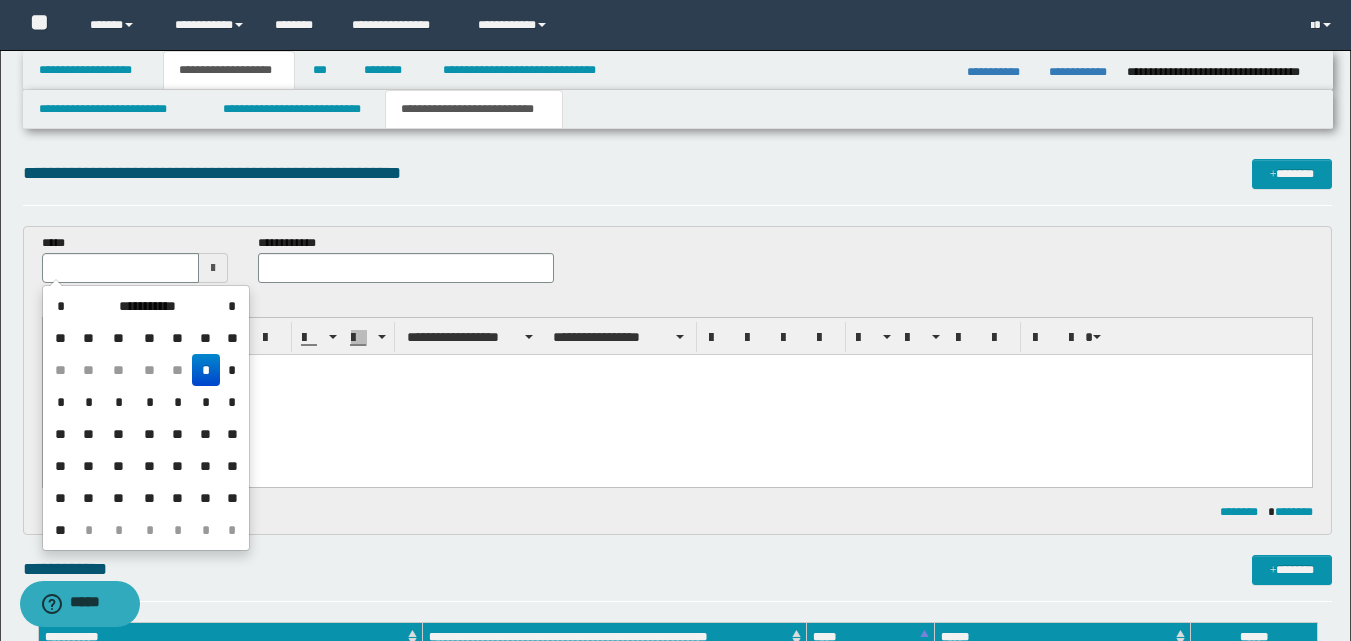 click on "*" at bounding box center [206, 370] 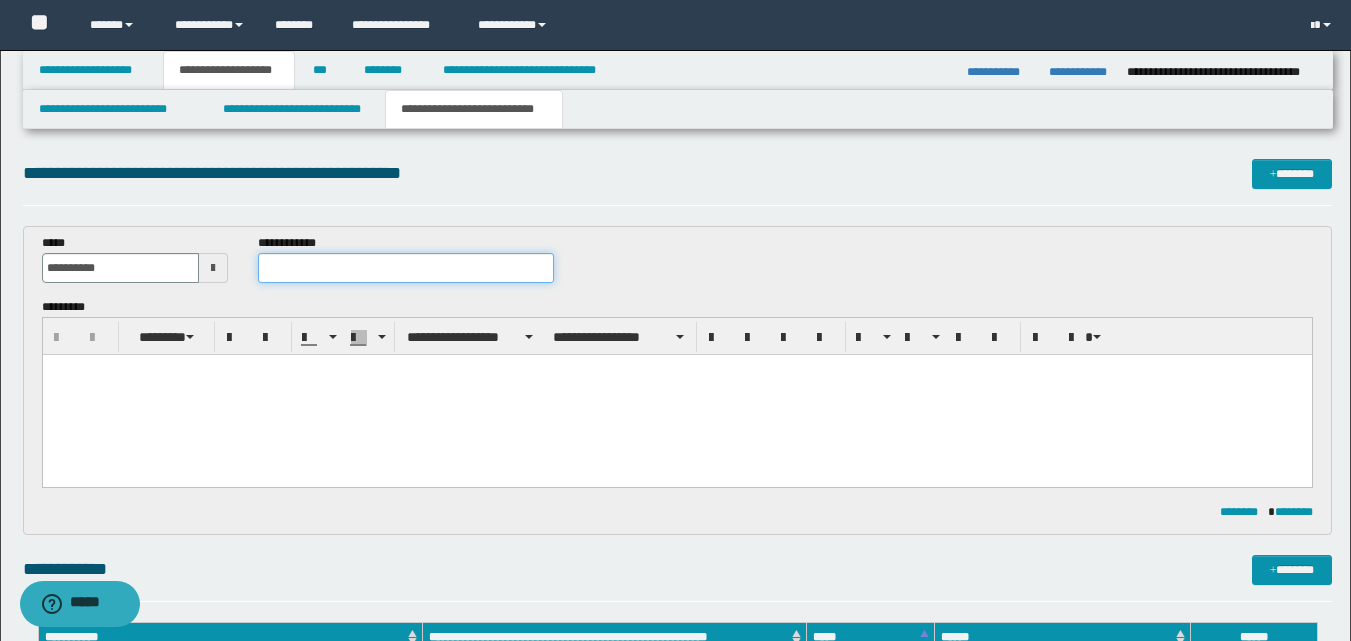 click at bounding box center (405, 268) 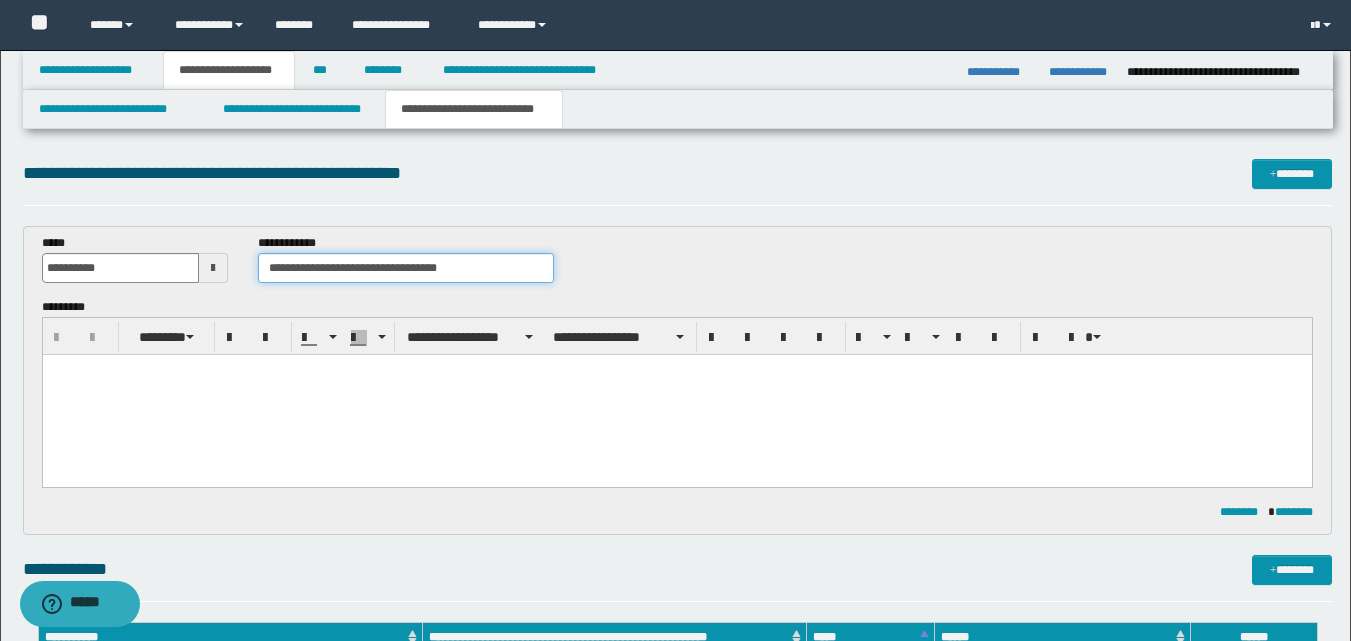 click on "**********" at bounding box center [405, 268] 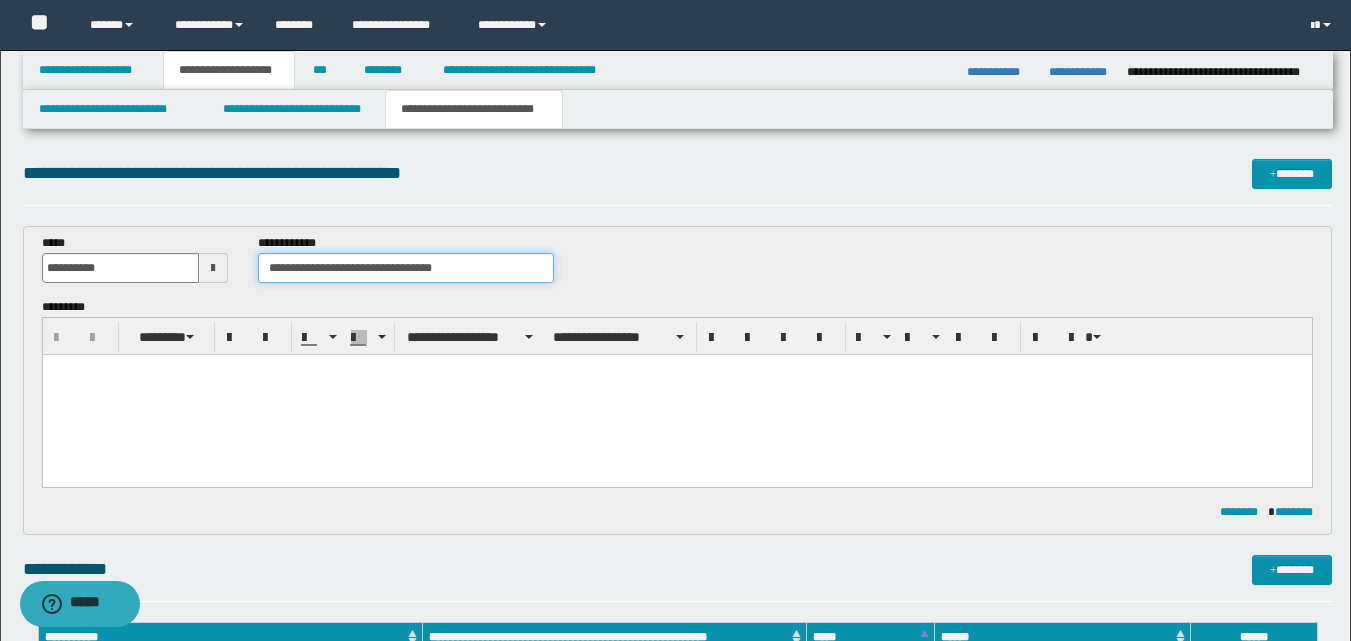 type on "**********" 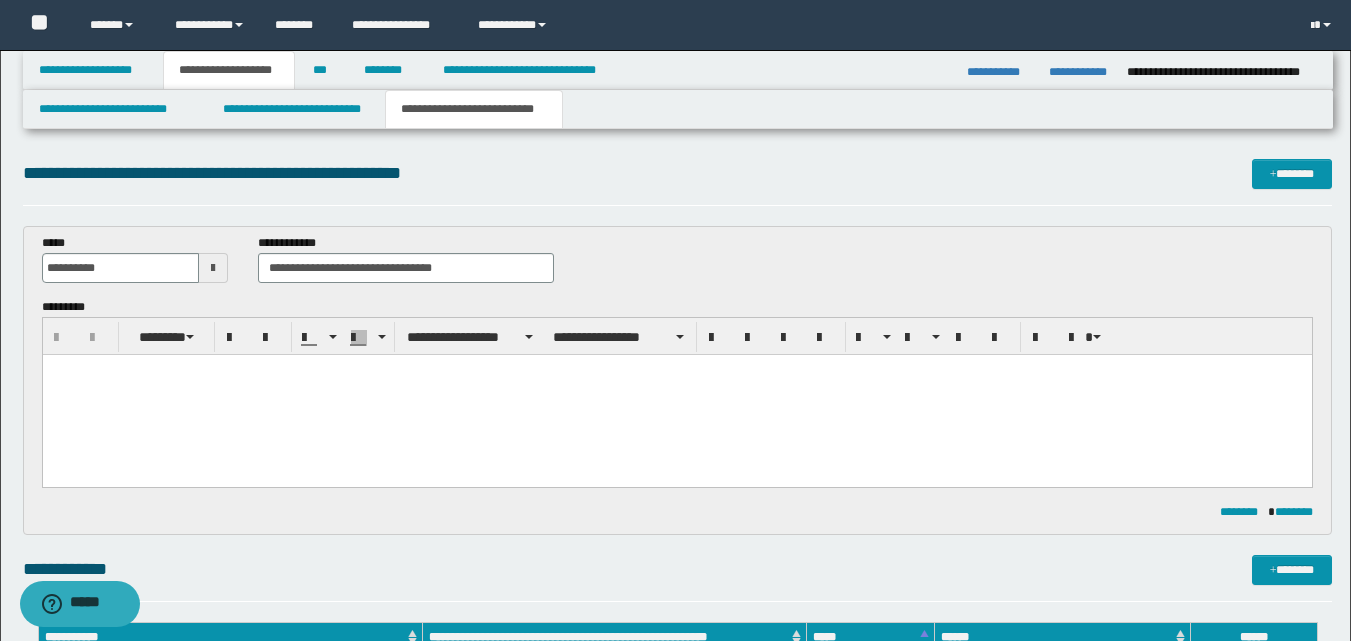 click at bounding box center [676, 395] 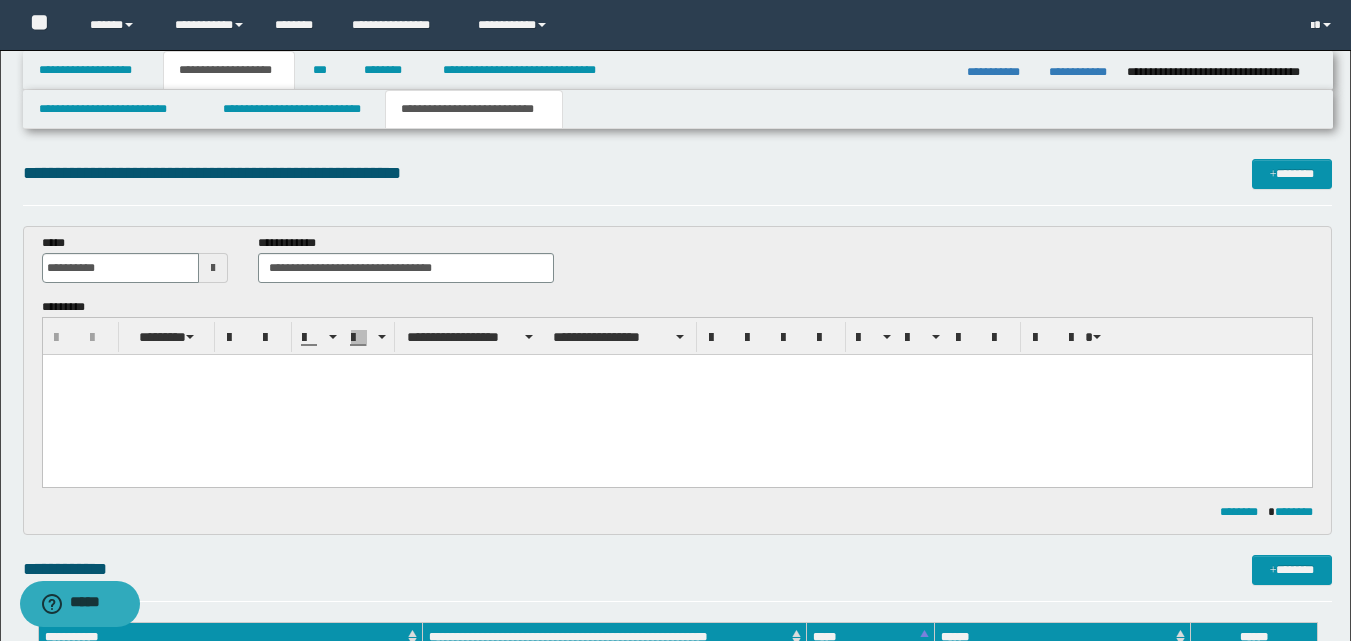 type 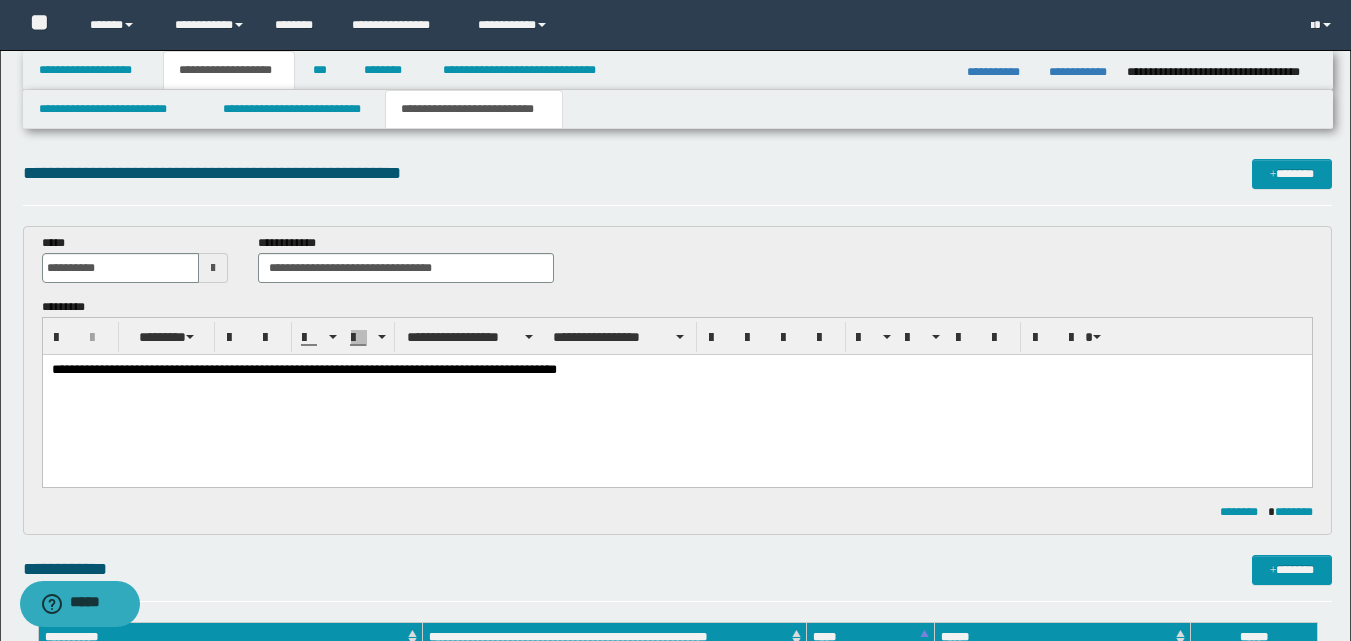 click on "**********" at bounding box center [676, 371] 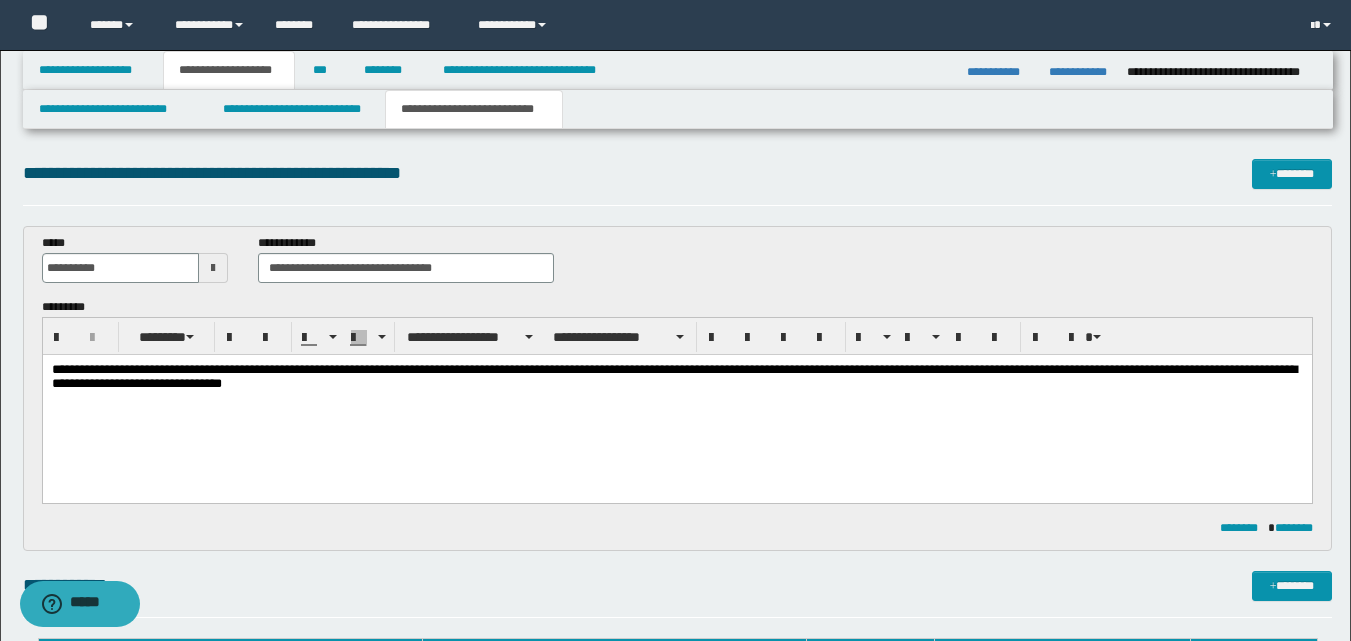 click on "**********" at bounding box center [676, 379] 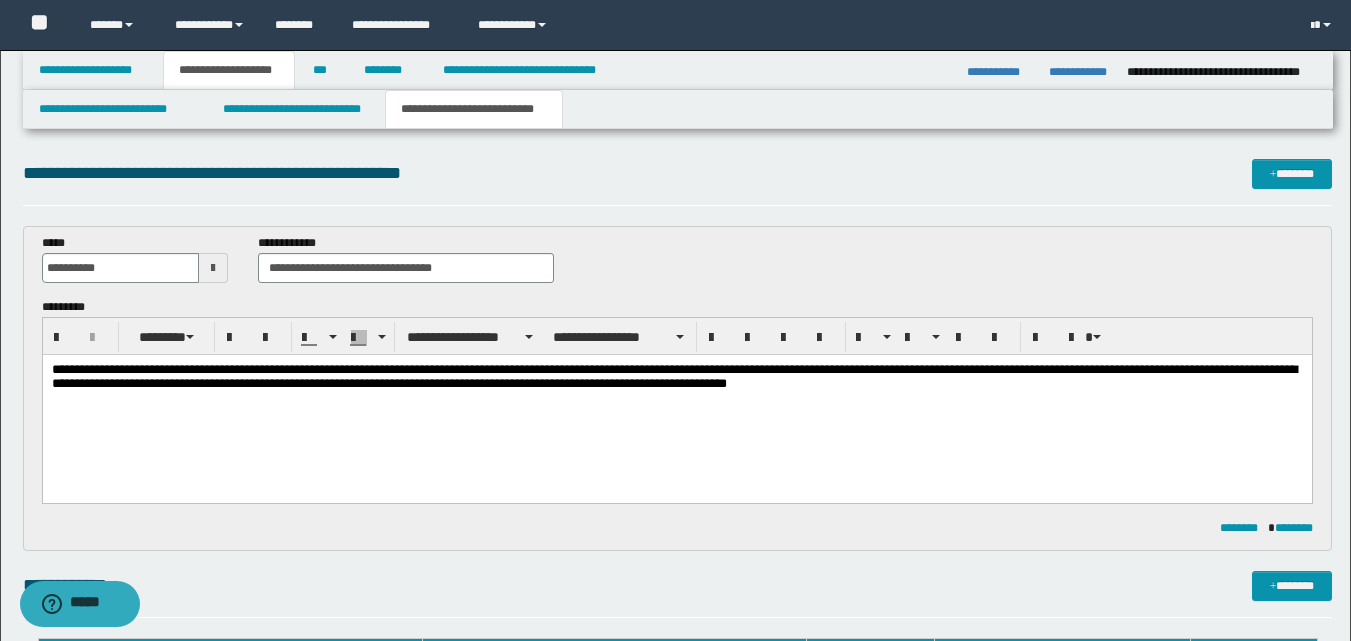 click on "**********" at bounding box center (676, 379) 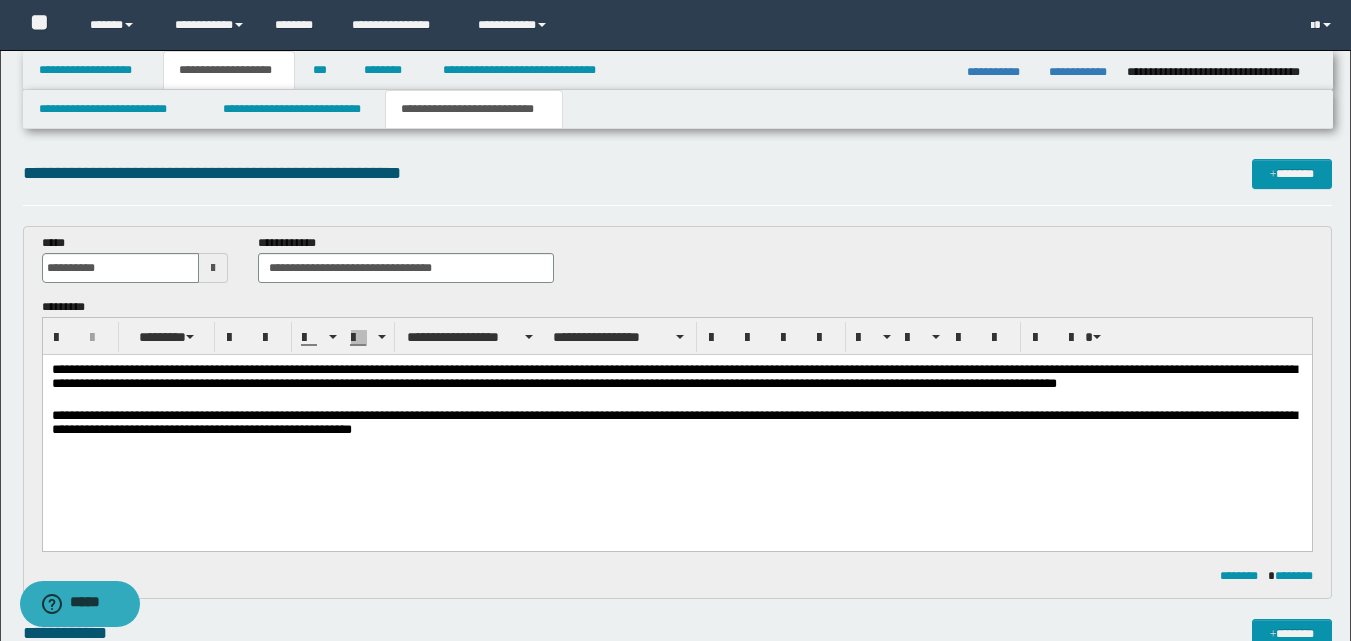 click on "**********" at bounding box center (676, 425) 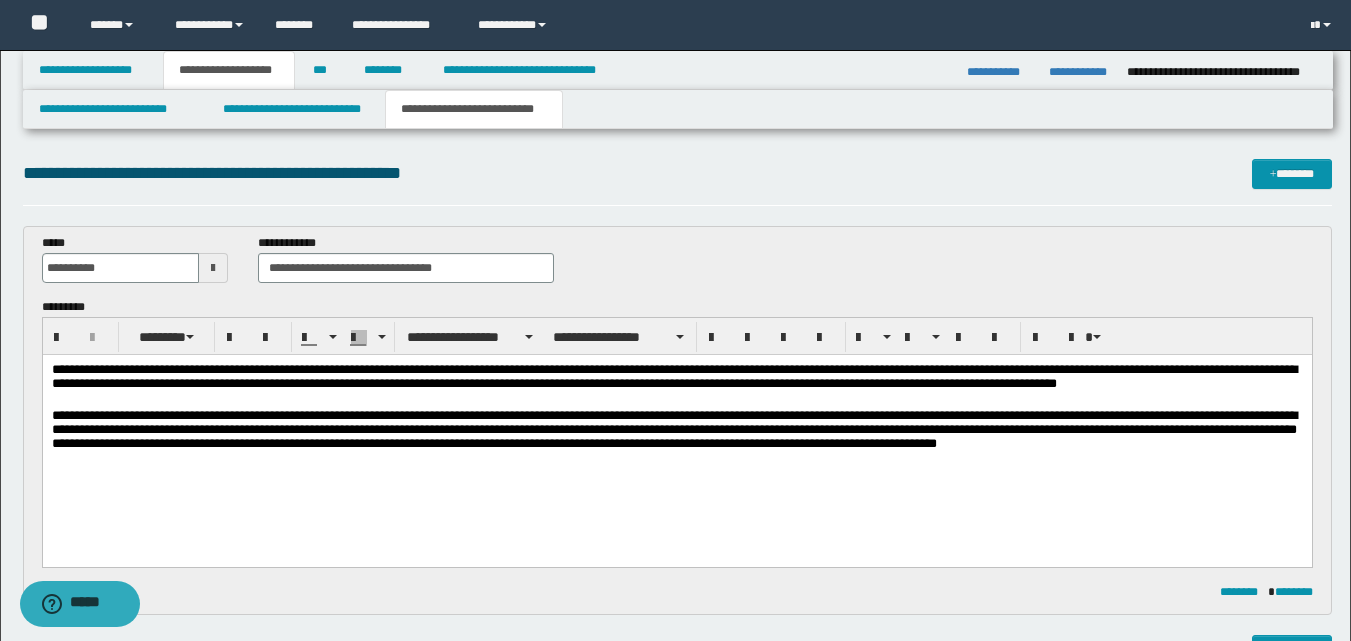 click on "**********" at bounding box center (676, 379) 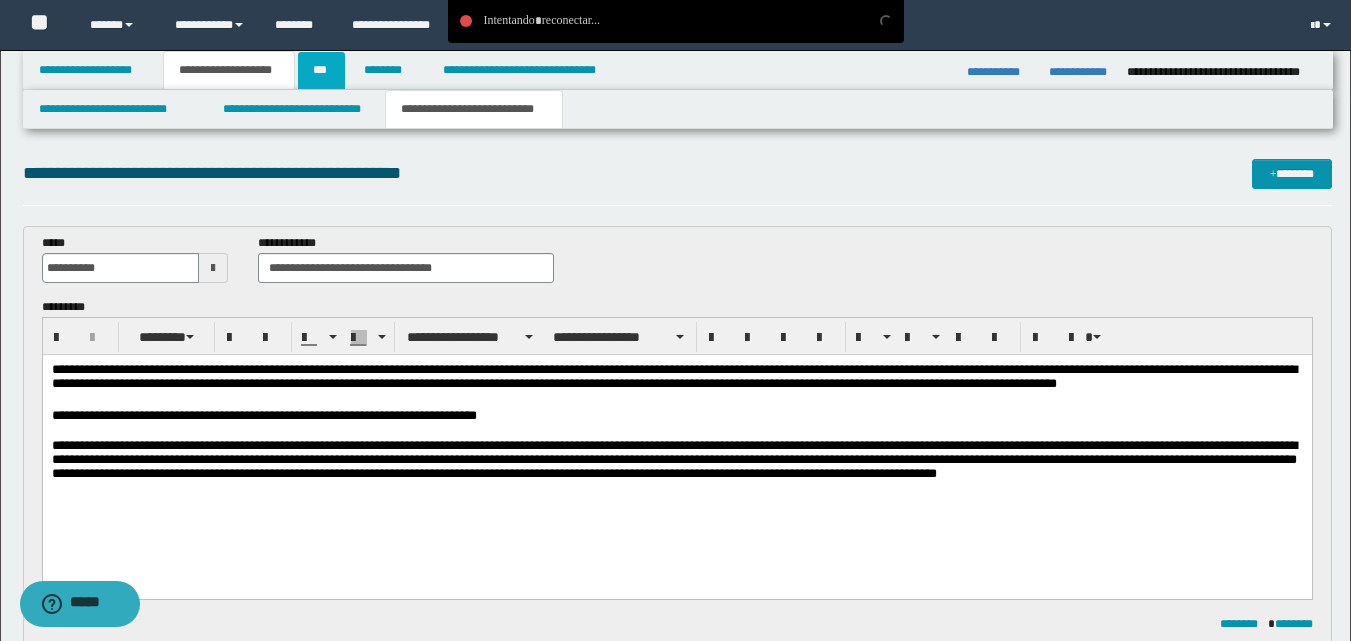 click on "***" at bounding box center (321, 70) 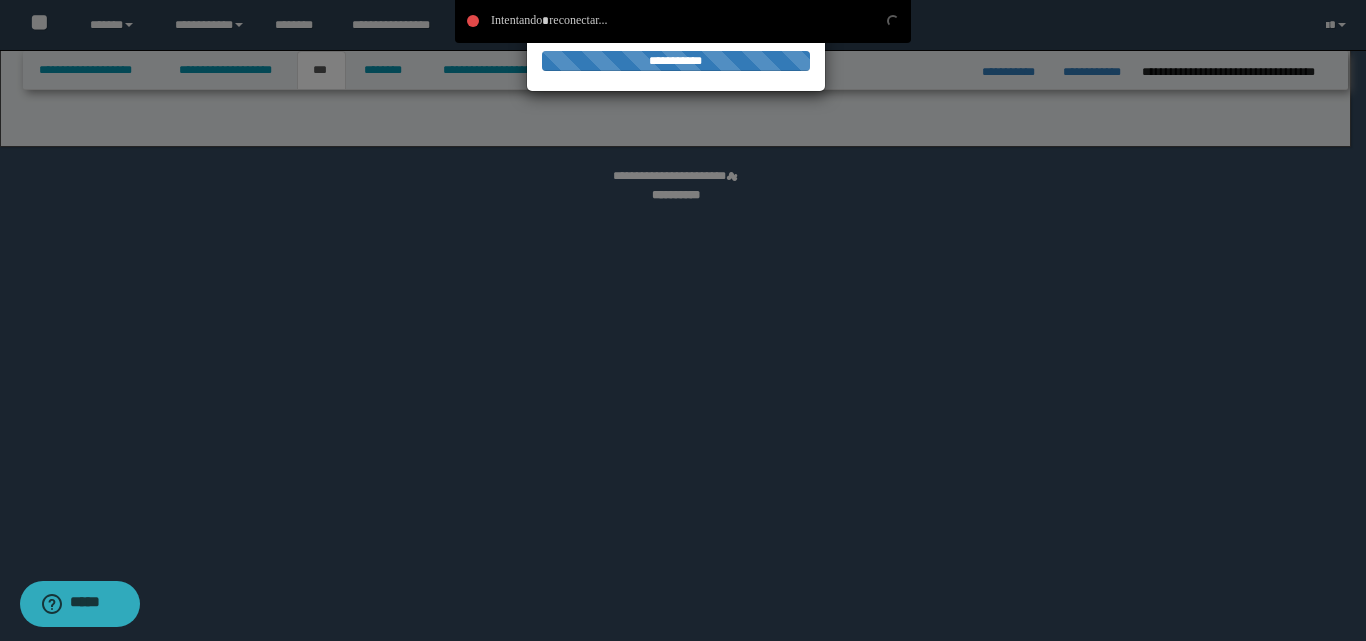 click at bounding box center (671, 21) 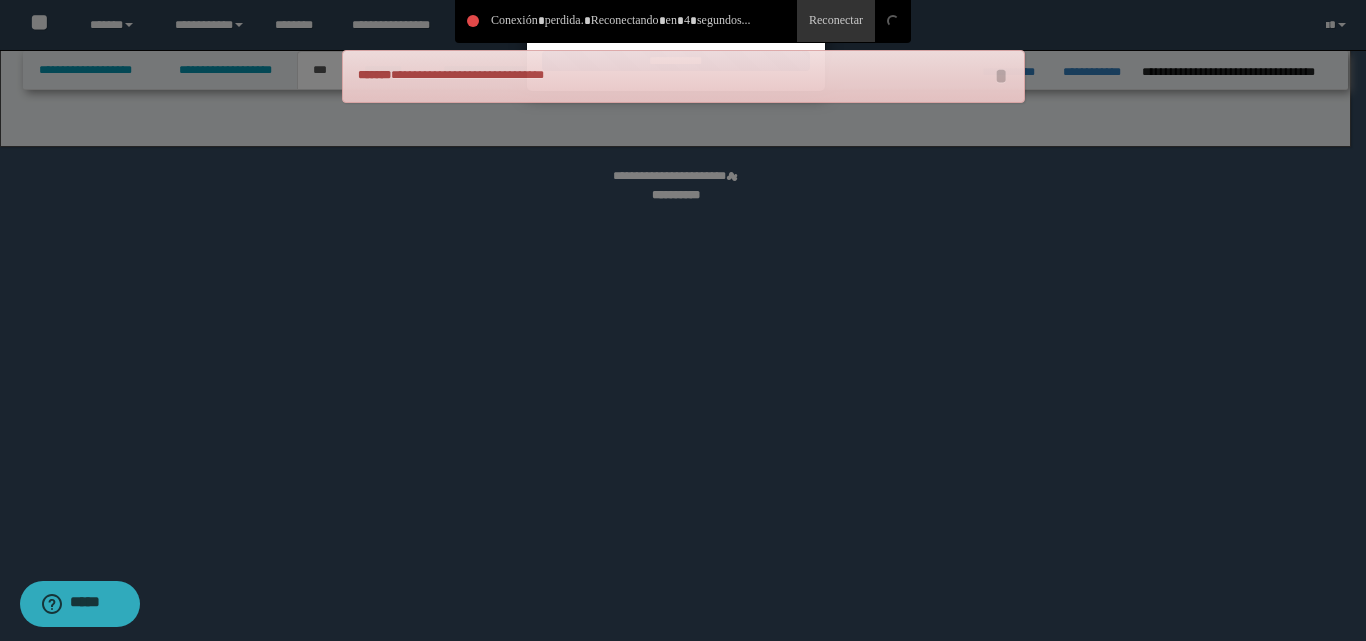 click at bounding box center [836, 21] 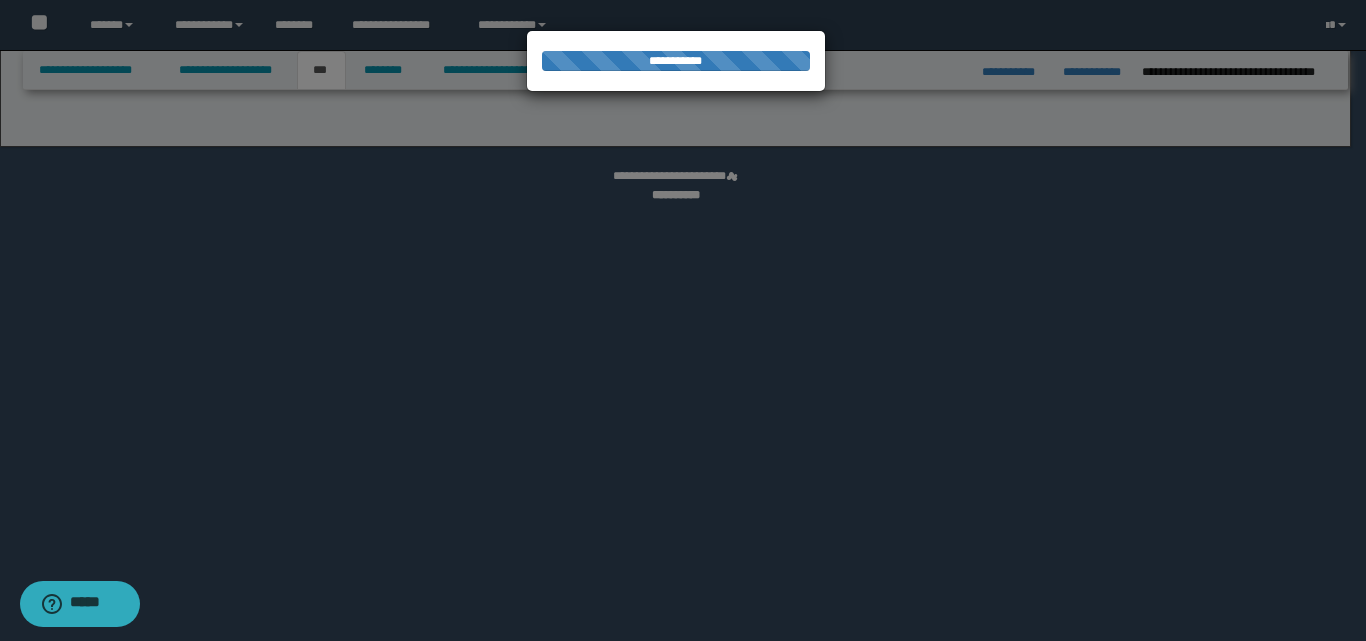 click at bounding box center [683, 320] 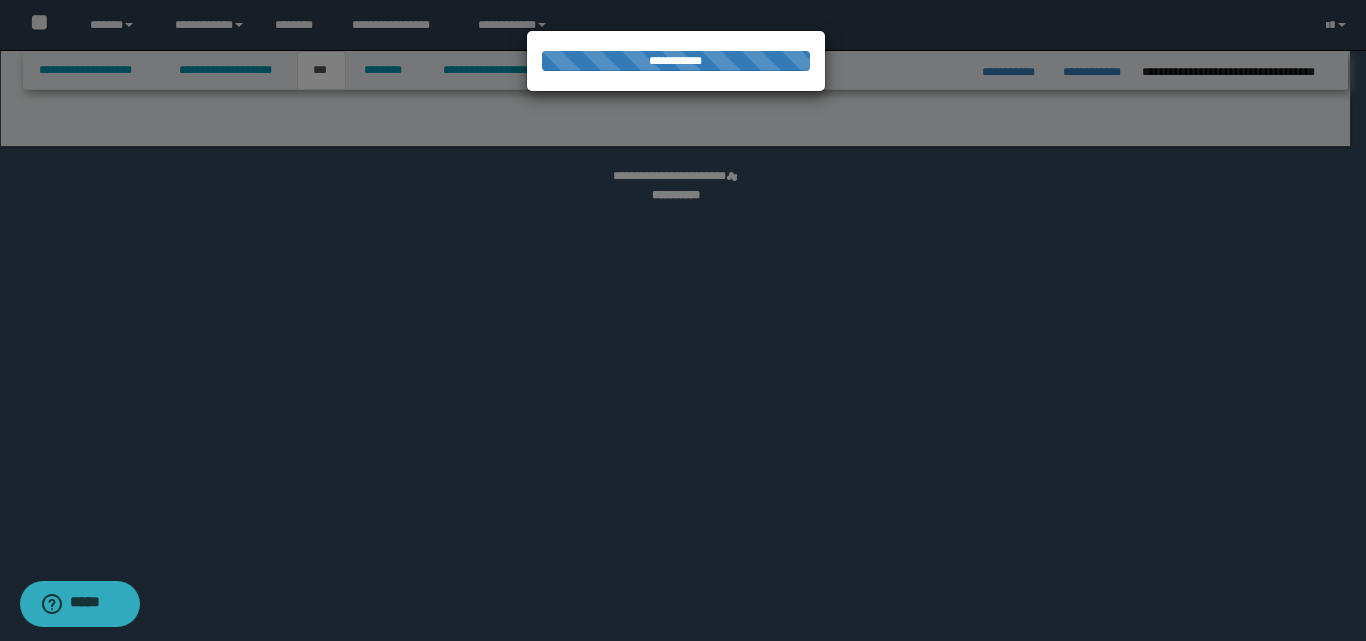 click at bounding box center (683, 320) 